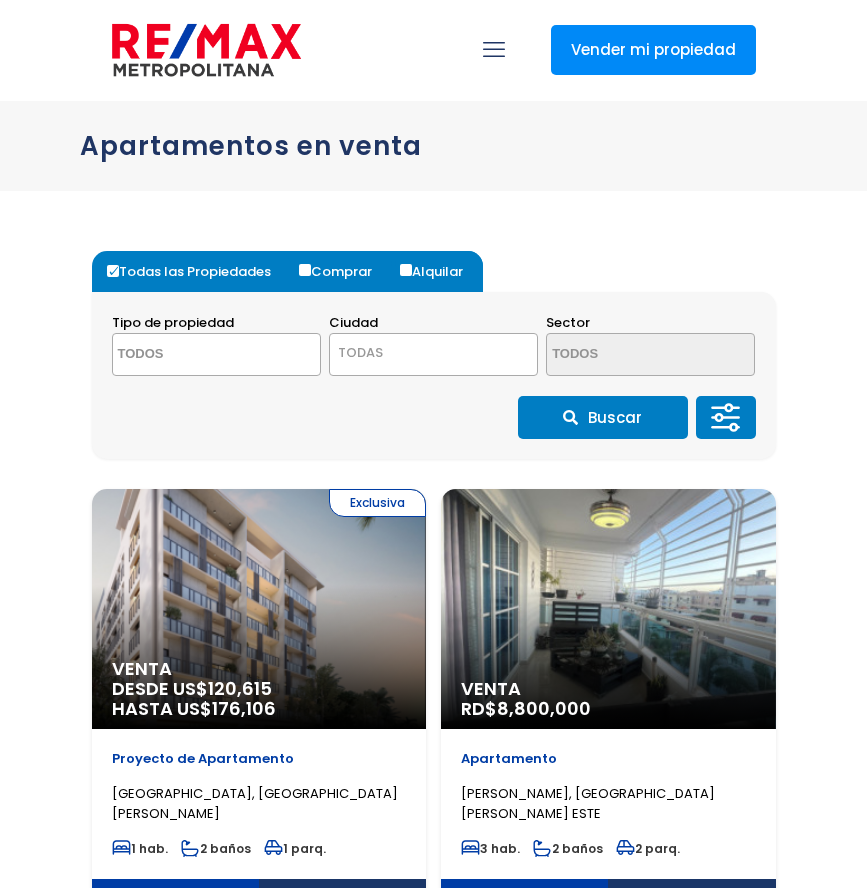 select 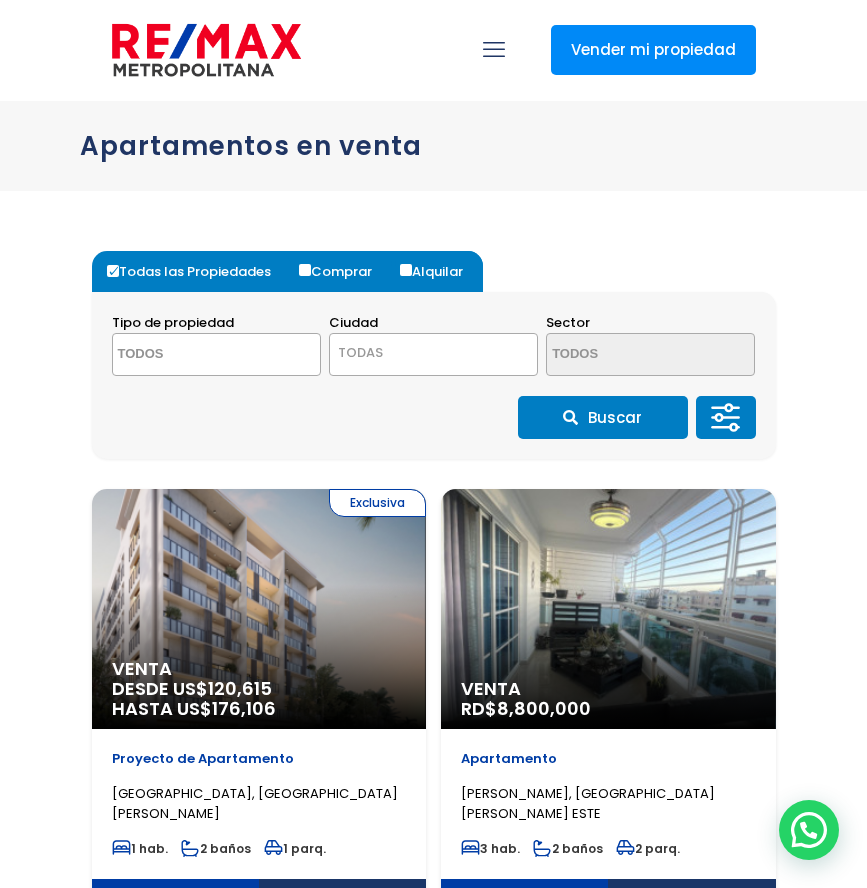 scroll, scrollTop: 0, scrollLeft: 0, axis: both 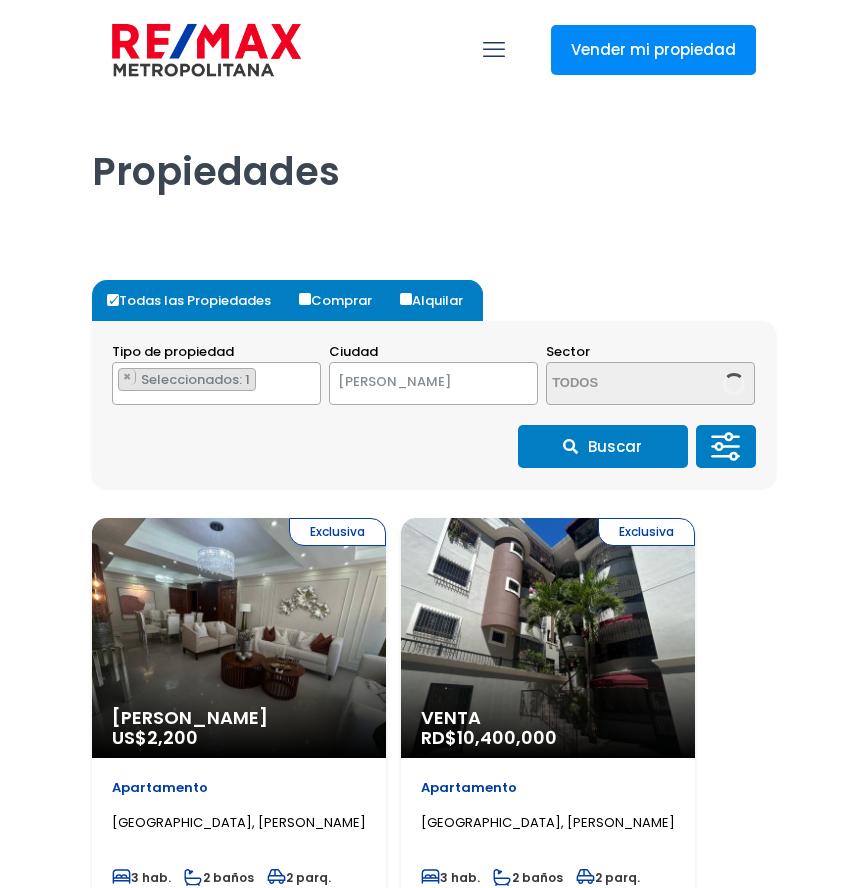 select on "1" 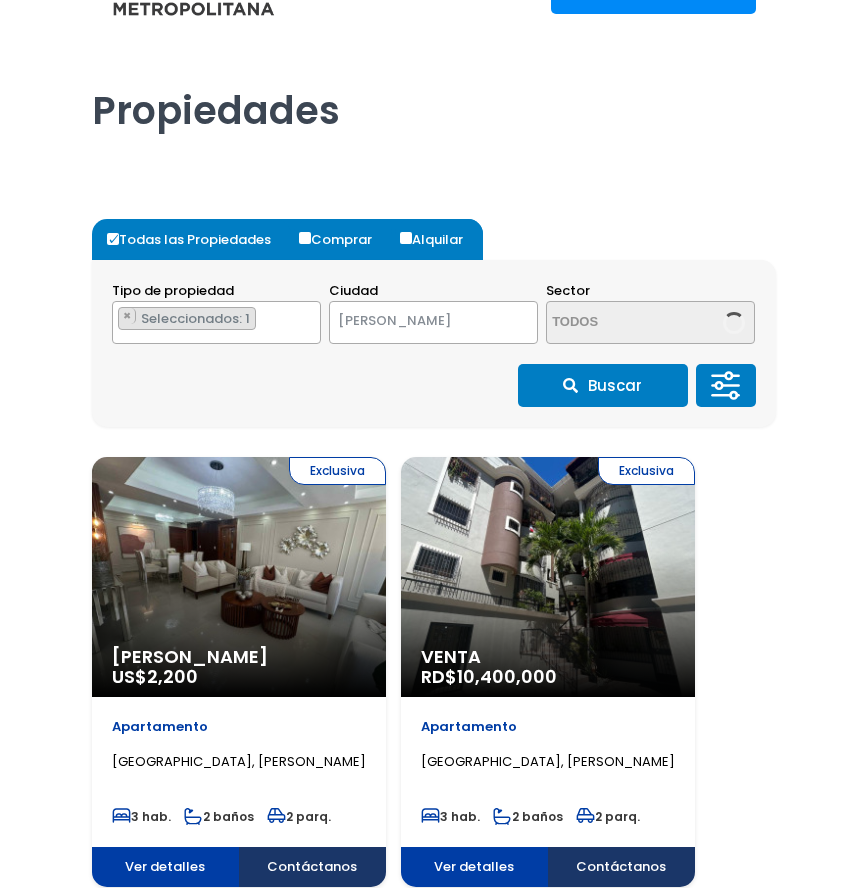 scroll, scrollTop: 61, scrollLeft: 1, axis: both 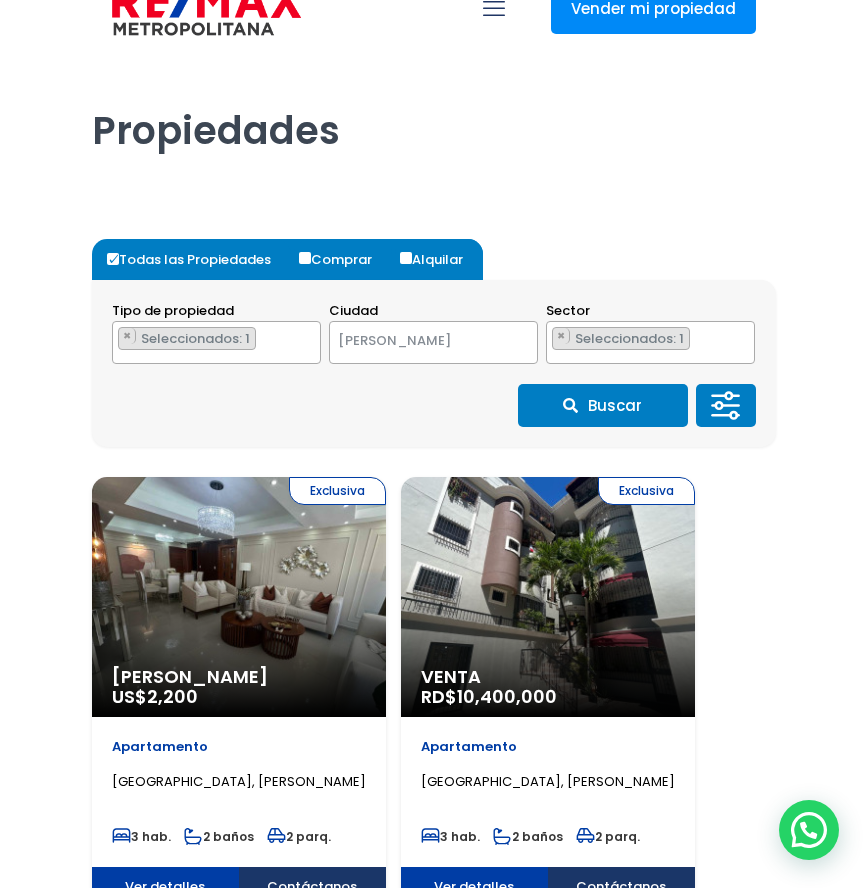 click on "Comprar" at bounding box center [305, 258] 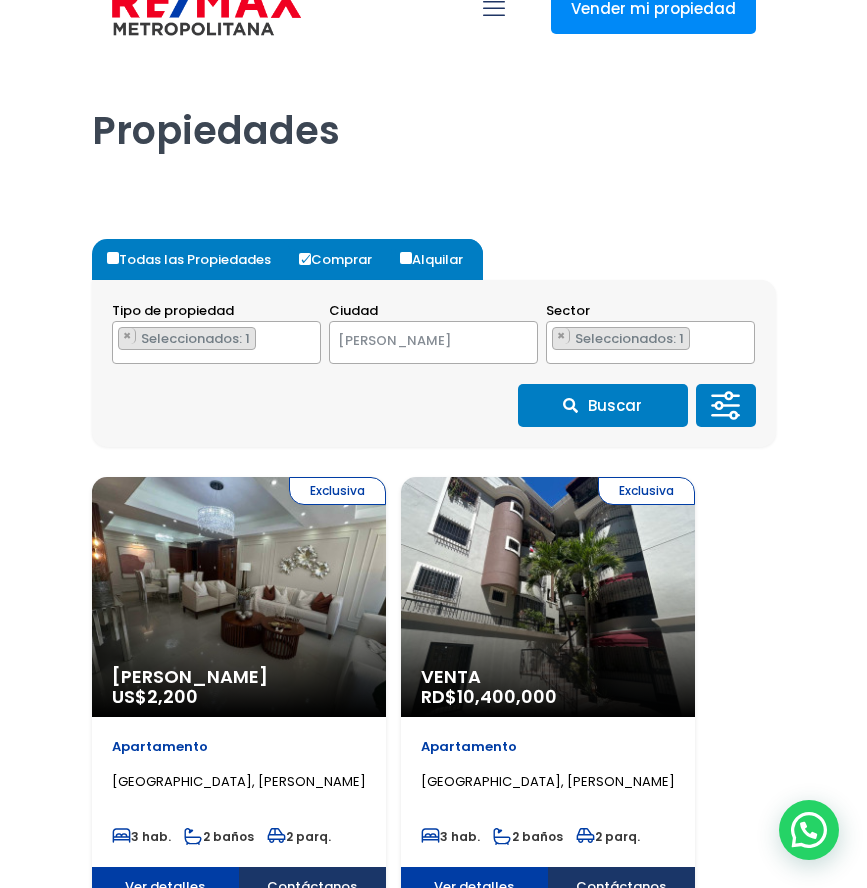 click on "Buscar" at bounding box center (603, 405) 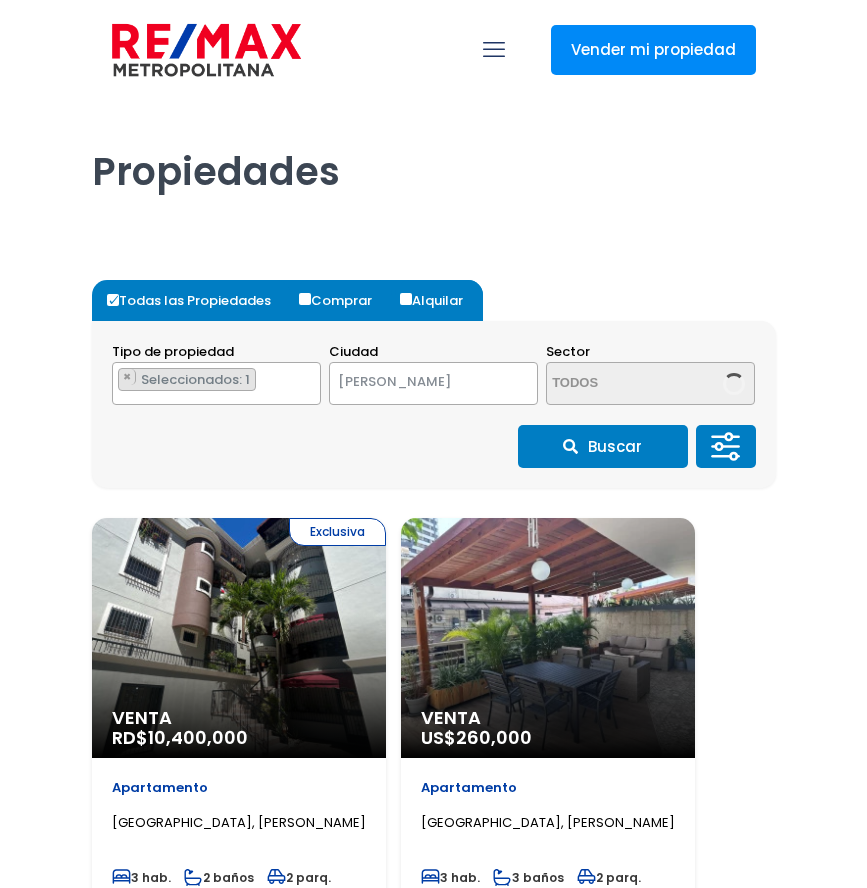 select on "1" 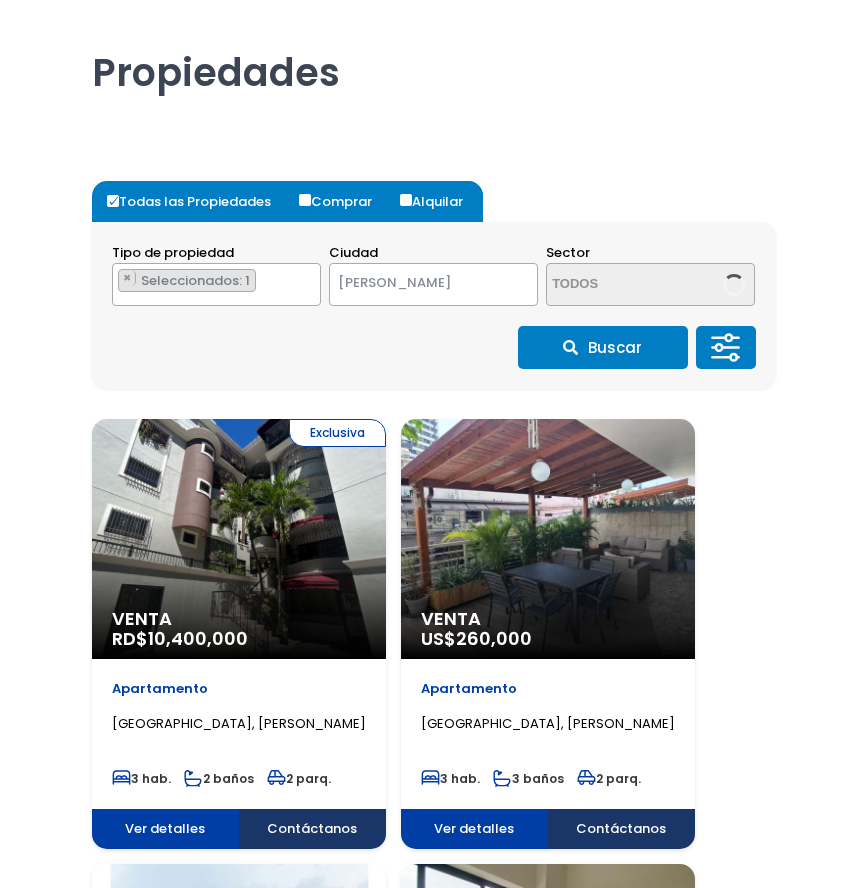 scroll, scrollTop: 104, scrollLeft: 0, axis: vertical 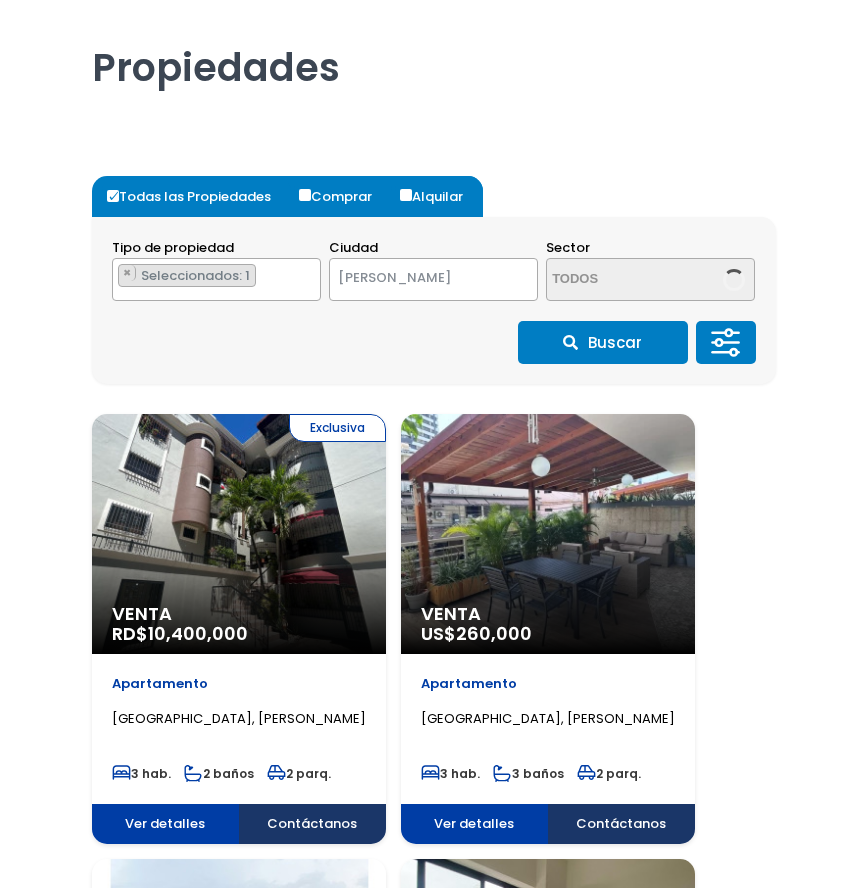 select on "114" 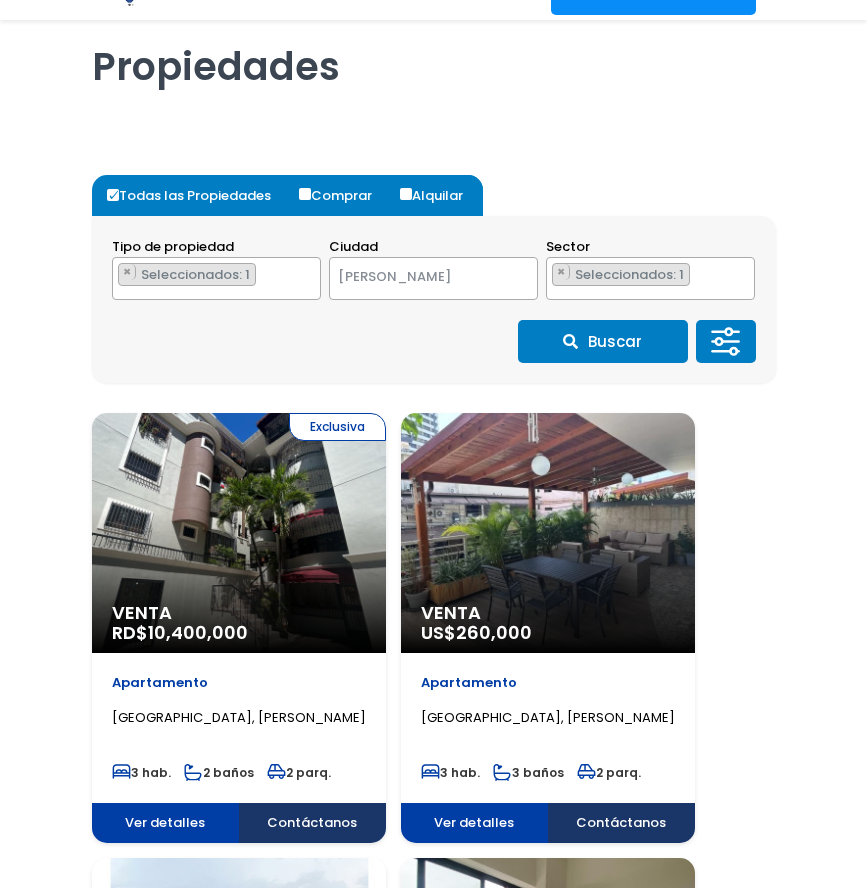 scroll, scrollTop: 4026, scrollLeft: 0, axis: vertical 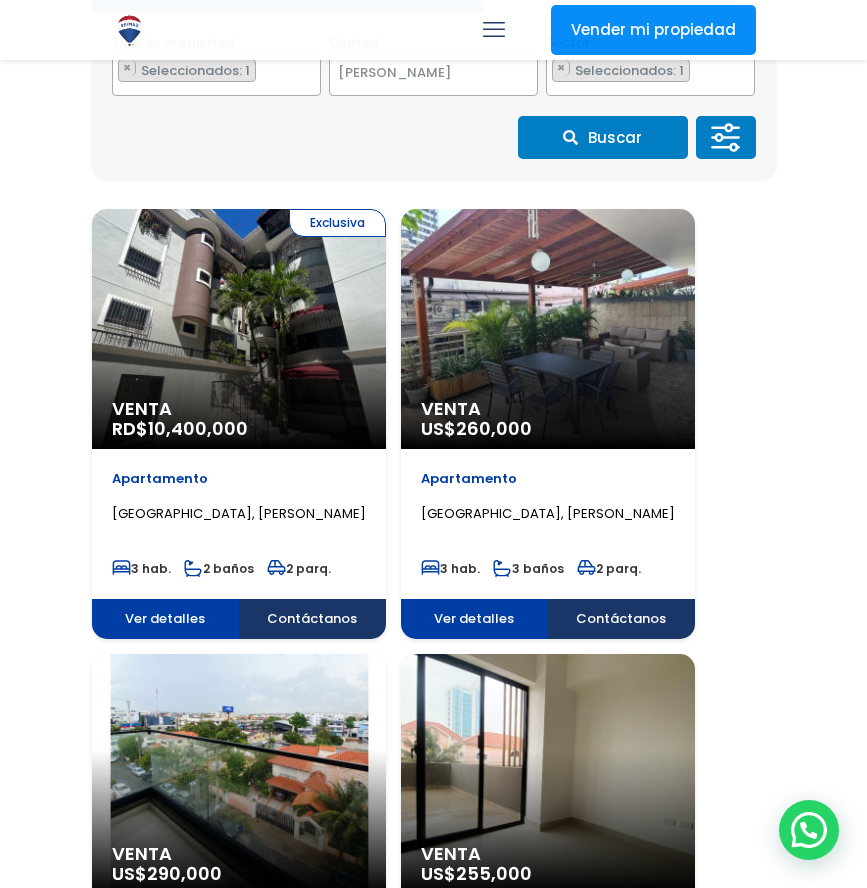 click 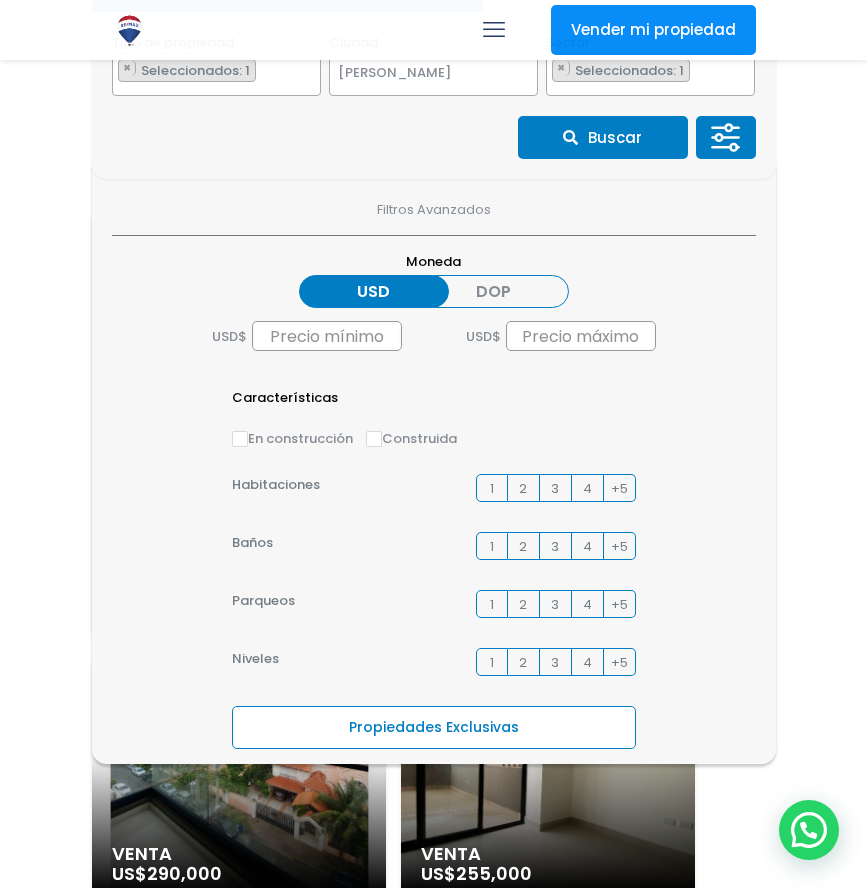 scroll, scrollTop: 13, scrollLeft: 0, axis: vertical 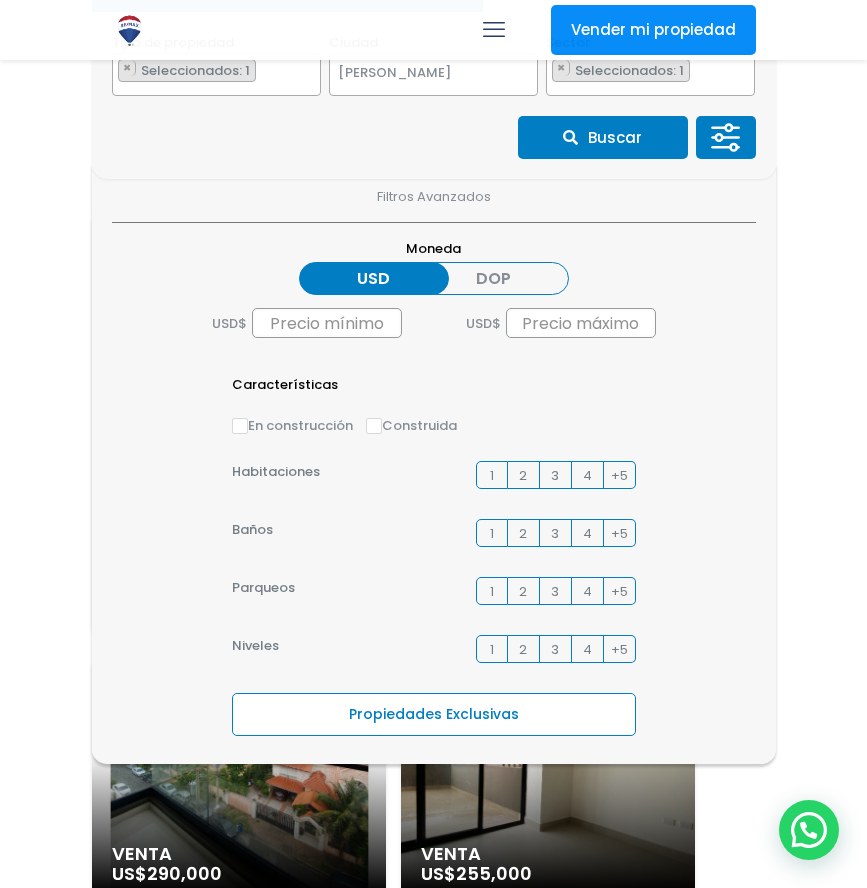 click on "Construida" at bounding box center (374, 426) 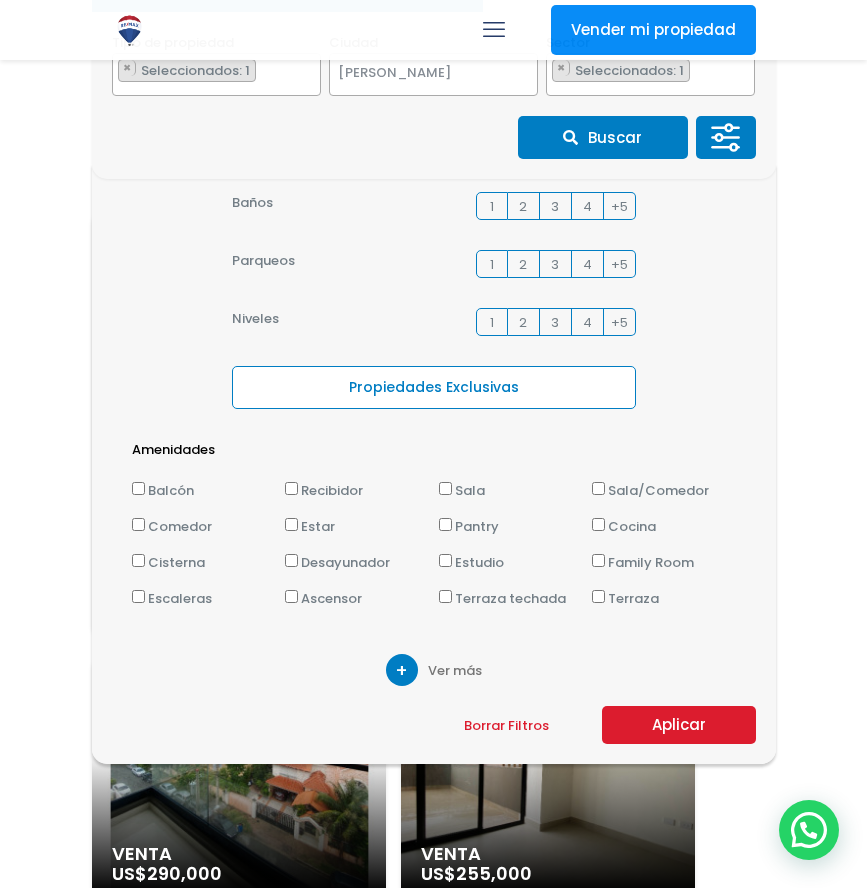 scroll, scrollTop: 340, scrollLeft: 0, axis: vertical 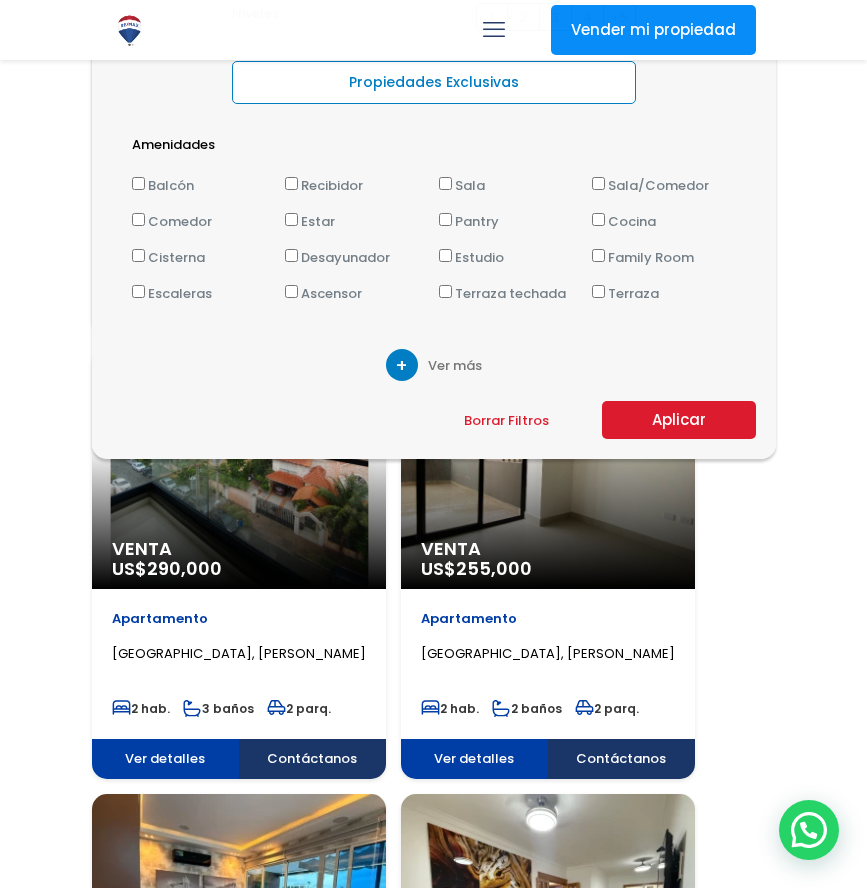 click on "Ascensor" at bounding box center (291, 291) 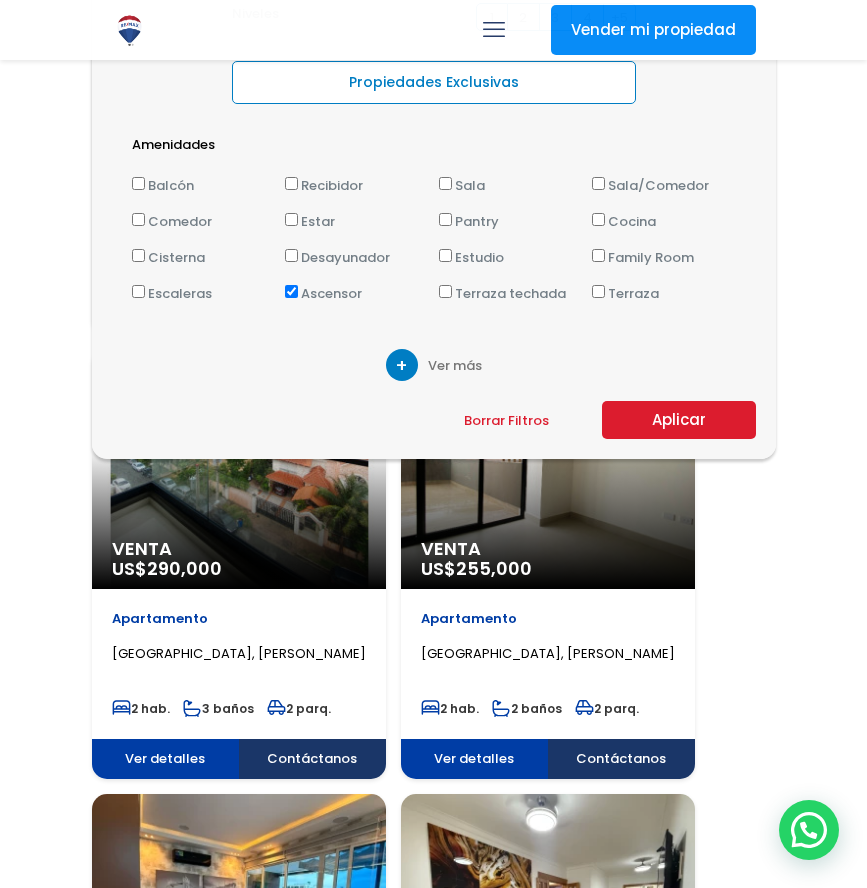 click on "Balcón" at bounding box center (138, 183) 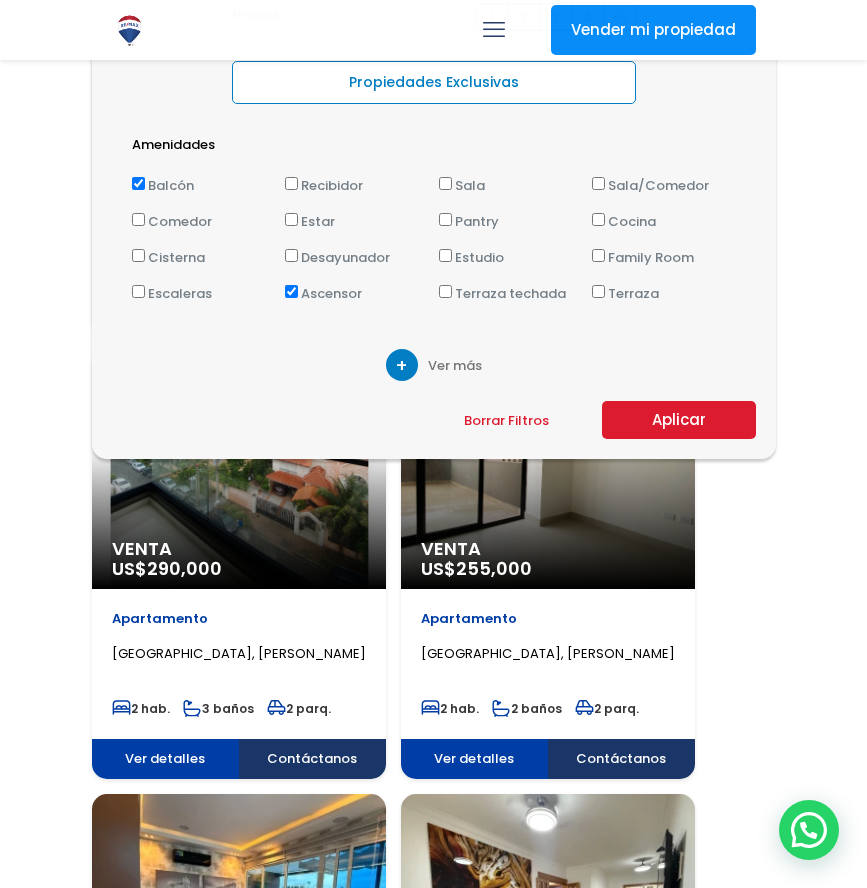 click on "Aplicar" at bounding box center [679, 420] 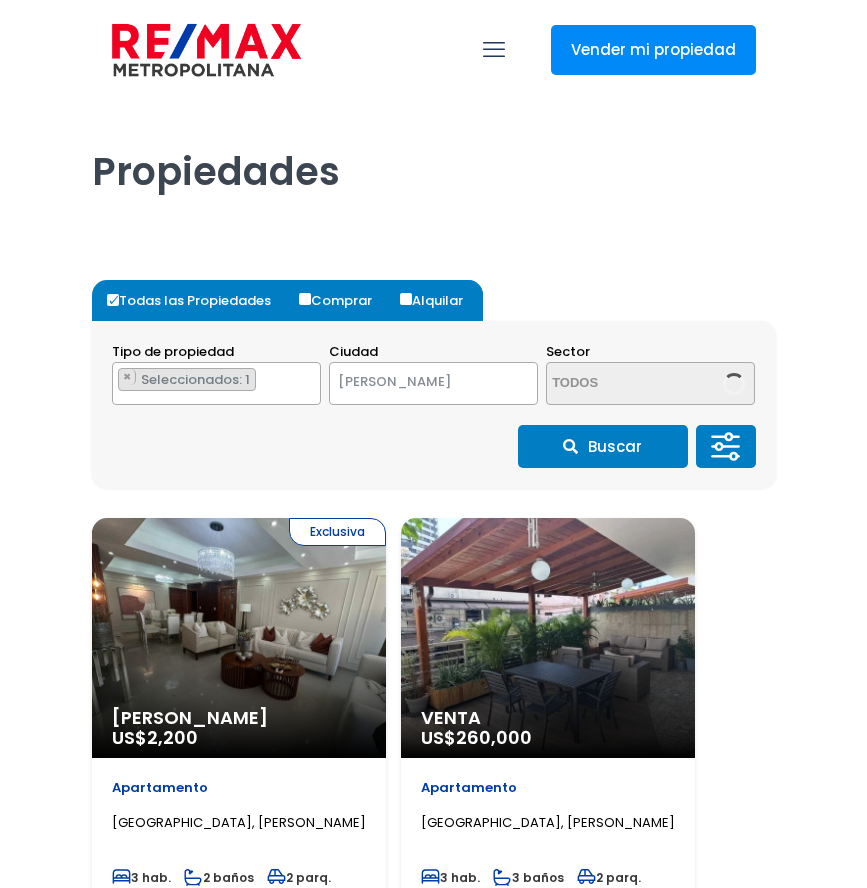 select on "1" 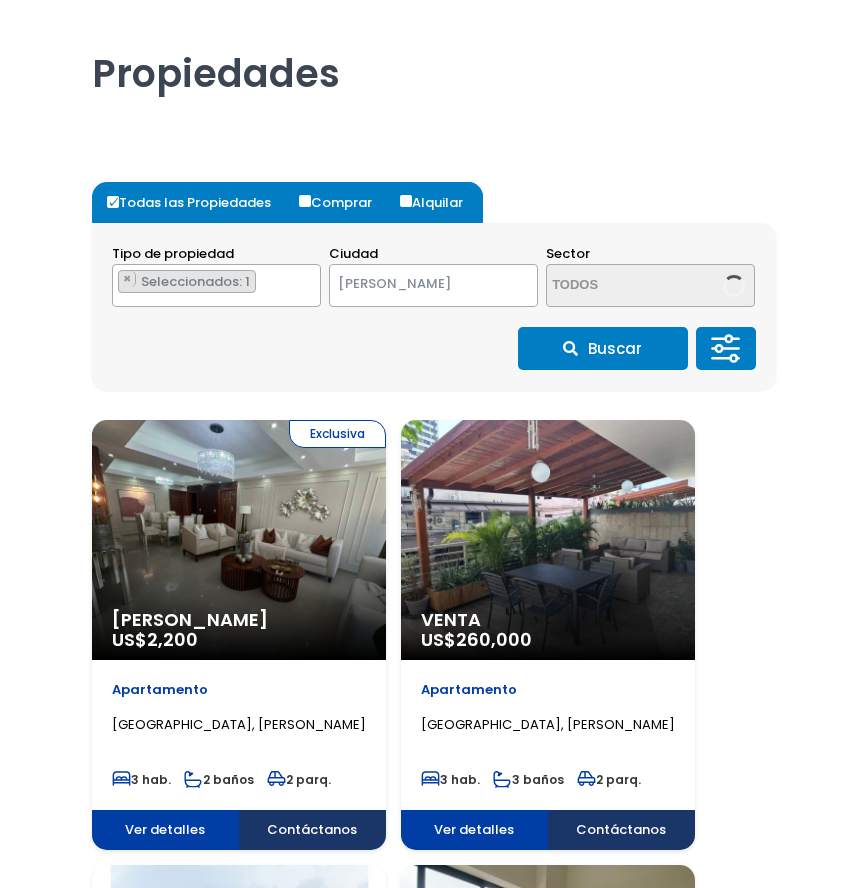 select on "114" 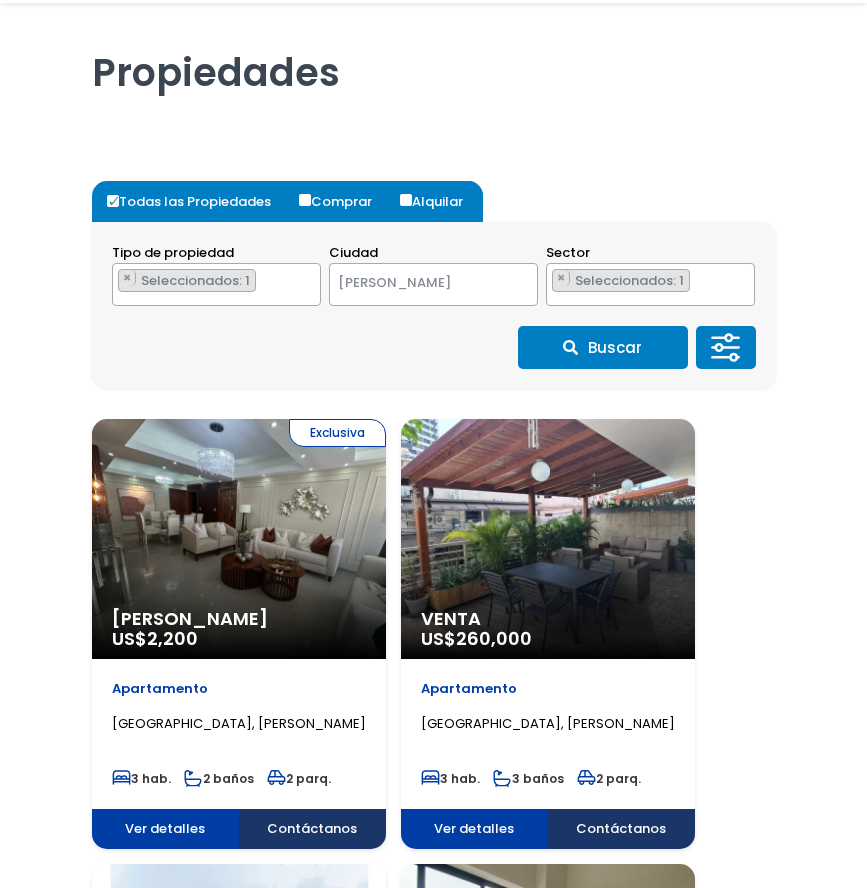 scroll, scrollTop: 137, scrollLeft: 0, axis: vertical 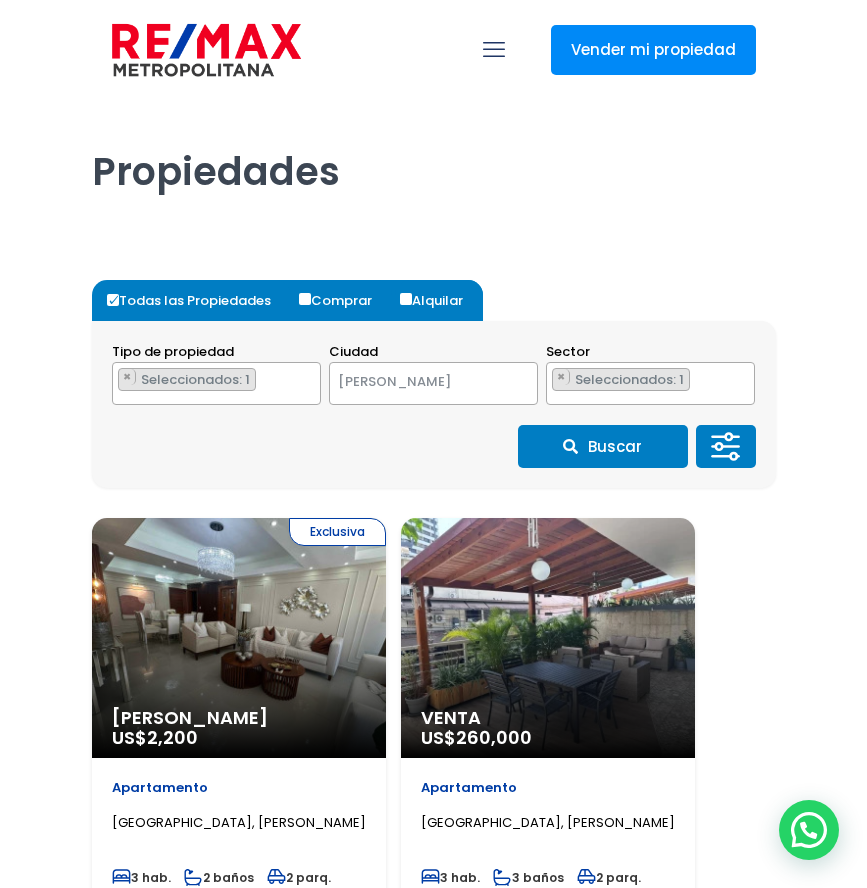 click on "Comprar" at bounding box center (305, 299) 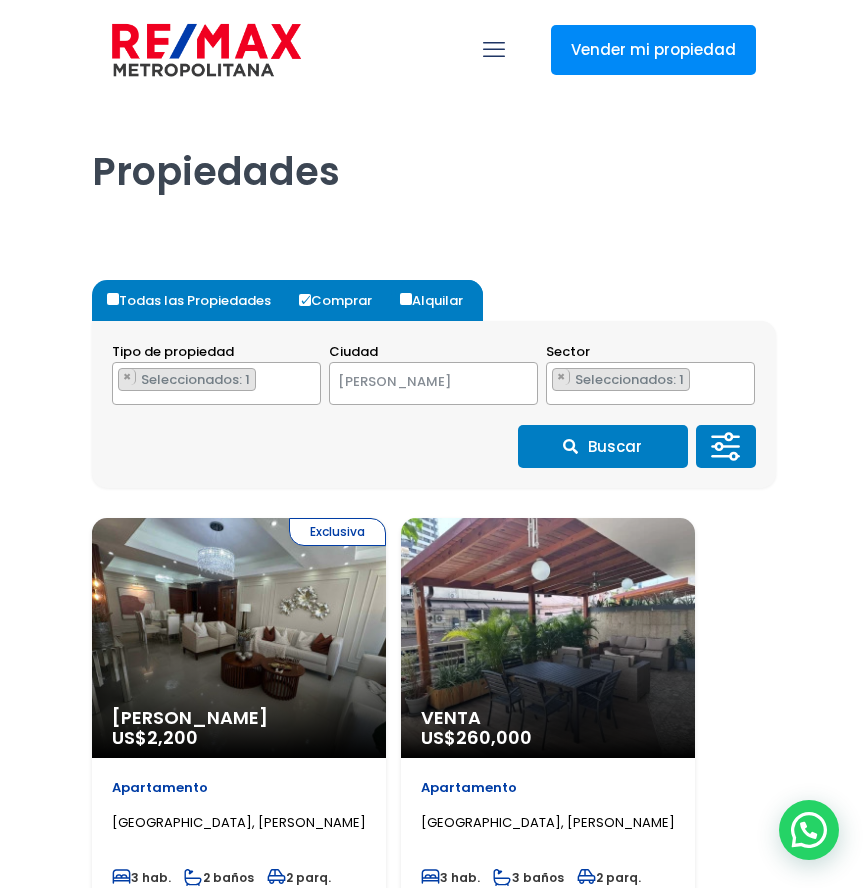 click on "Buscar" at bounding box center [603, 446] 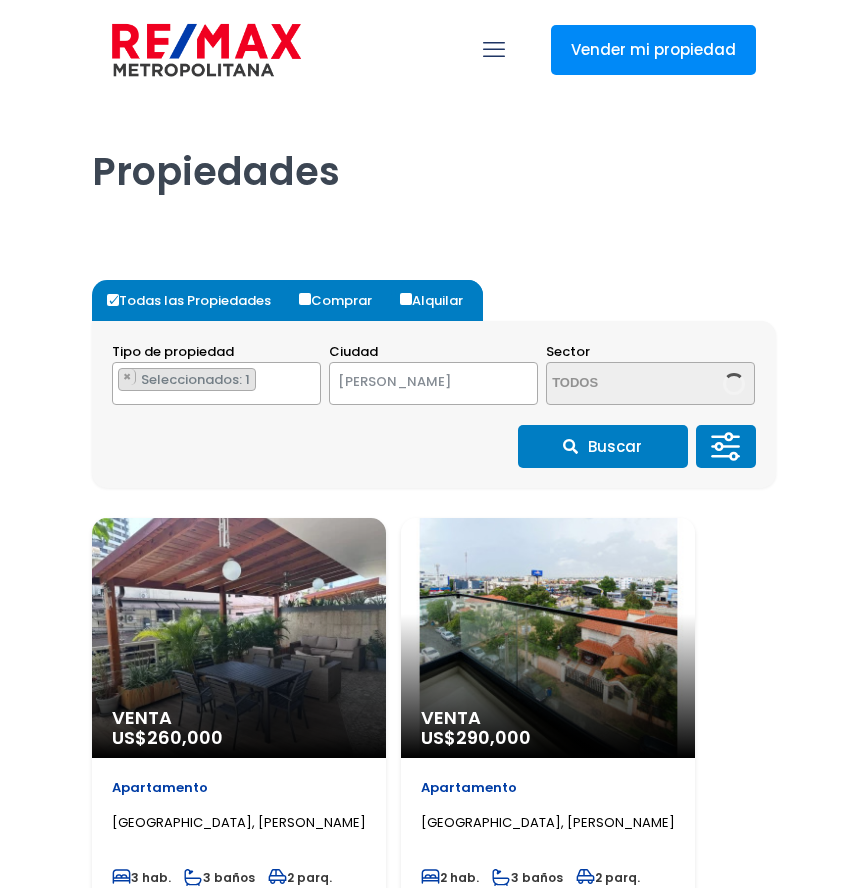 select on "1" 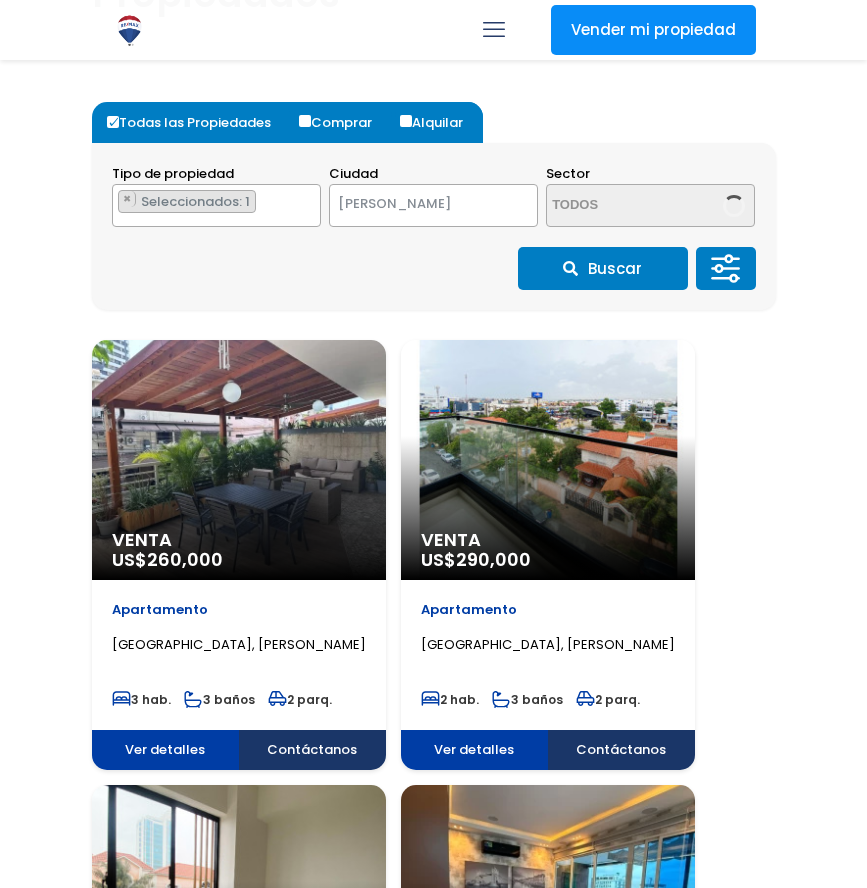 scroll, scrollTop: 187, scrollLeft: 0, axis: vertical 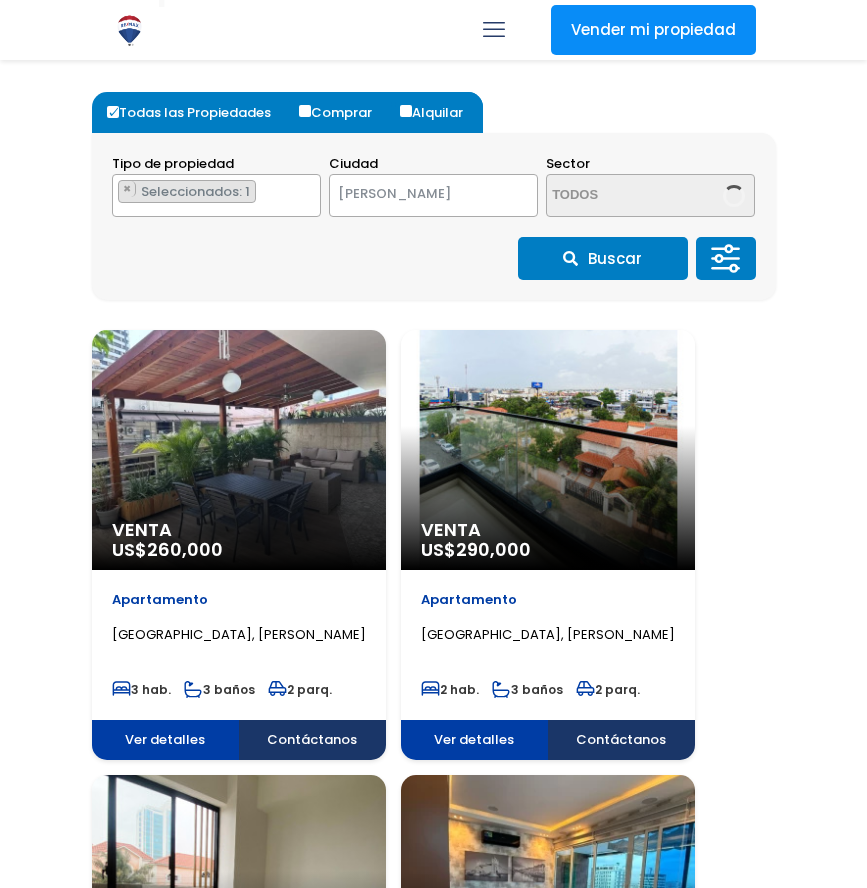 select on "114" 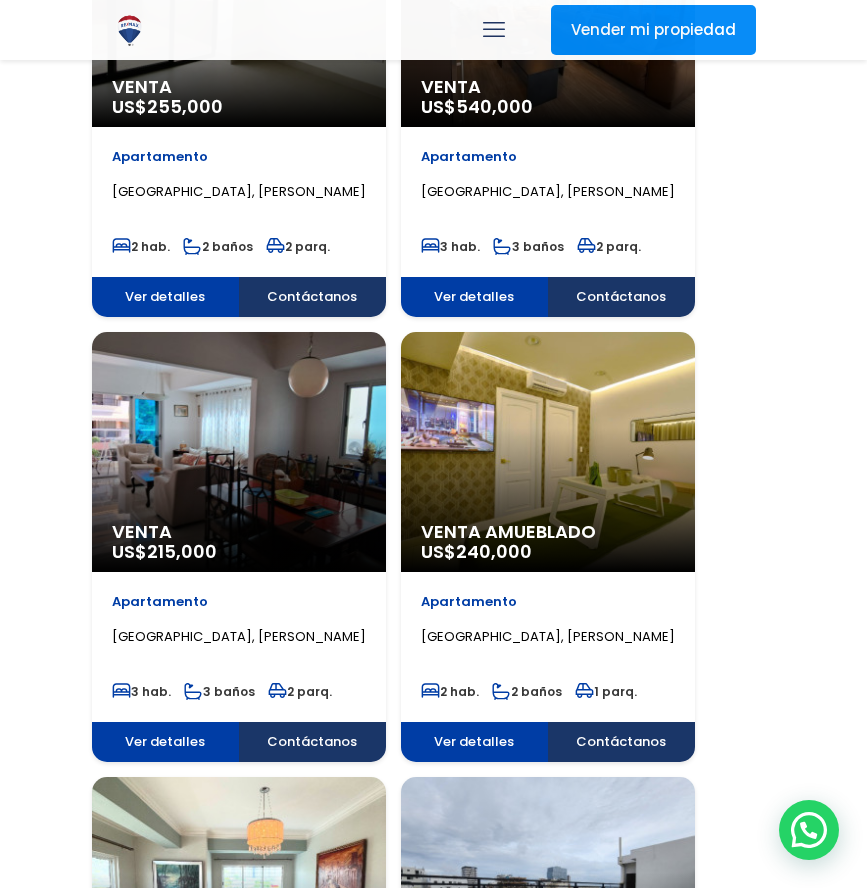 scroll, scrollTop: 1086, scrollLeft: 0, axis: vertical 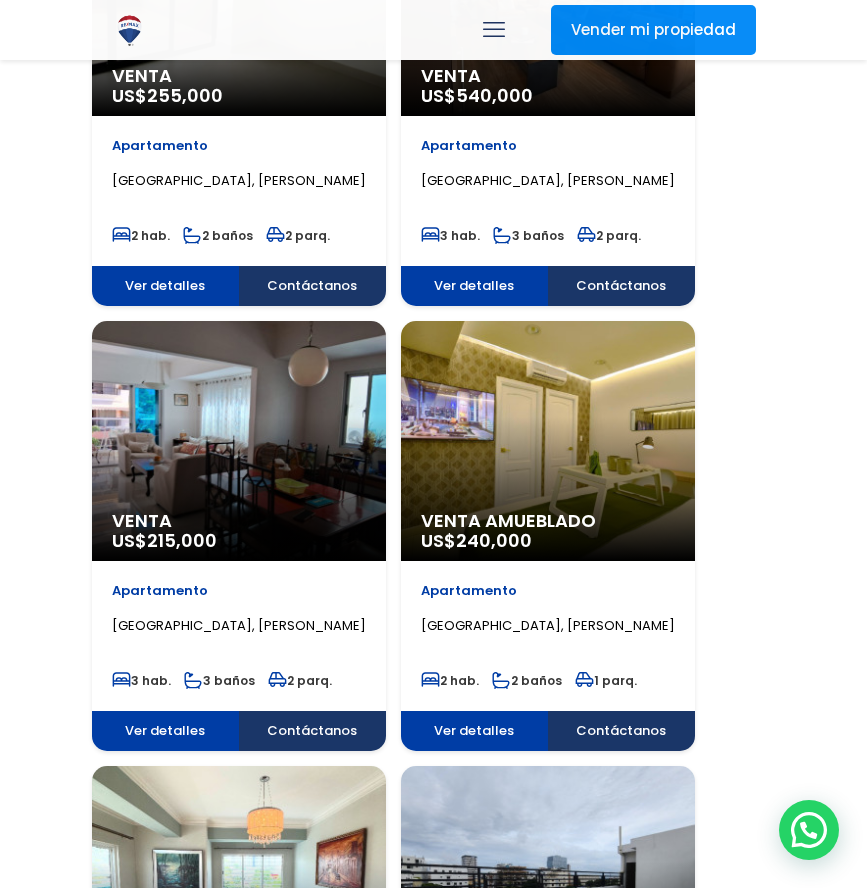 click on "Venta
US$  215,000" at bounding box center (239, -449) 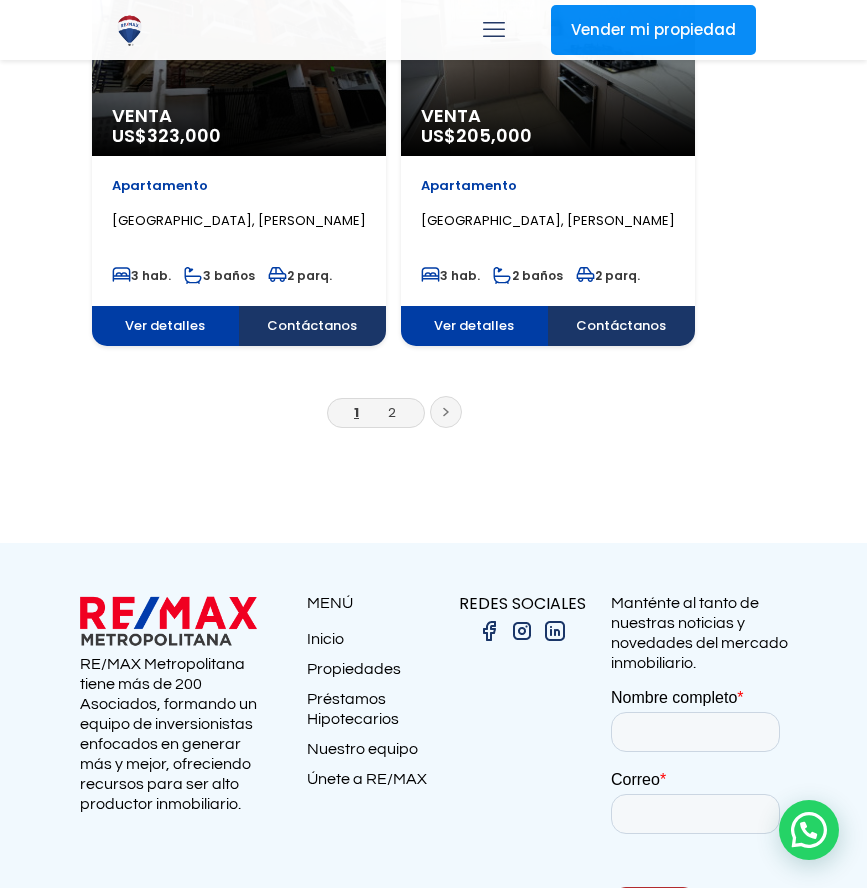 scroll, scrollTop: 3712, scrollLeft: 0, axis: vertical 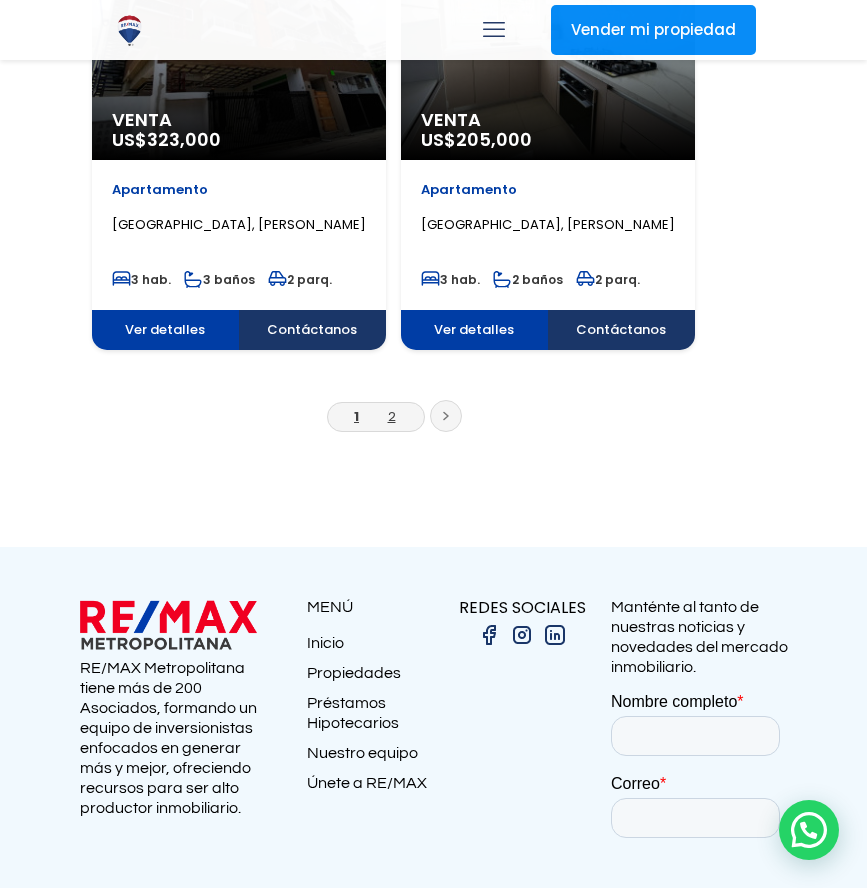 click on "2" at bounding box center [392, 416] 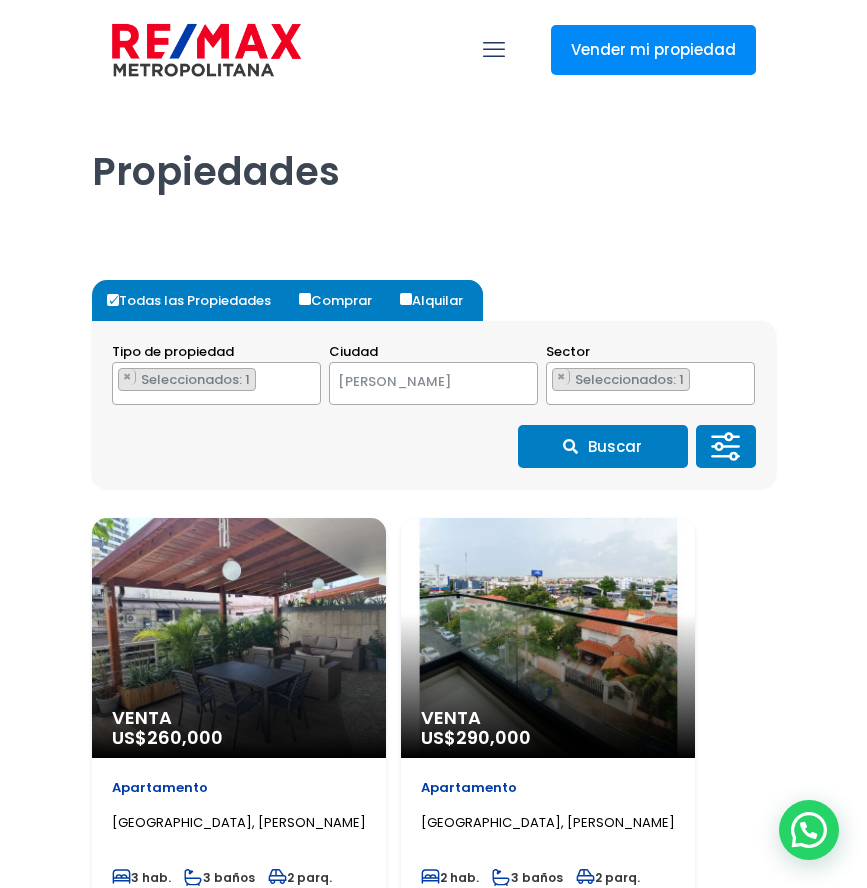 scroll, scrollTop: 0, scrollLeft: 0, axis: both 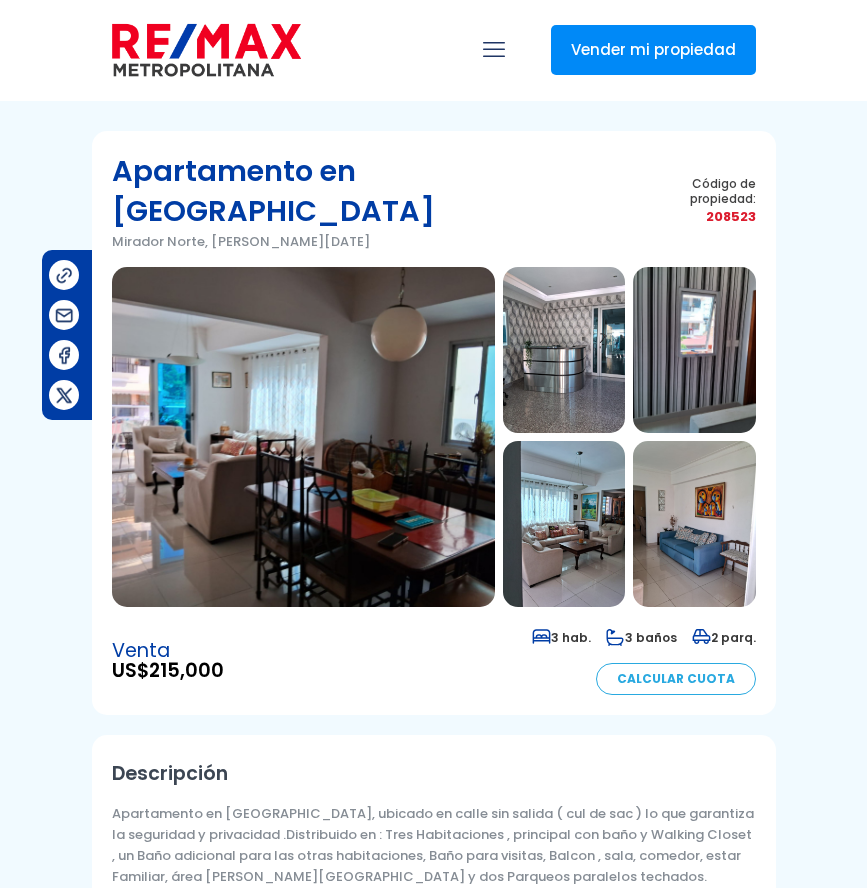 select on "DO" 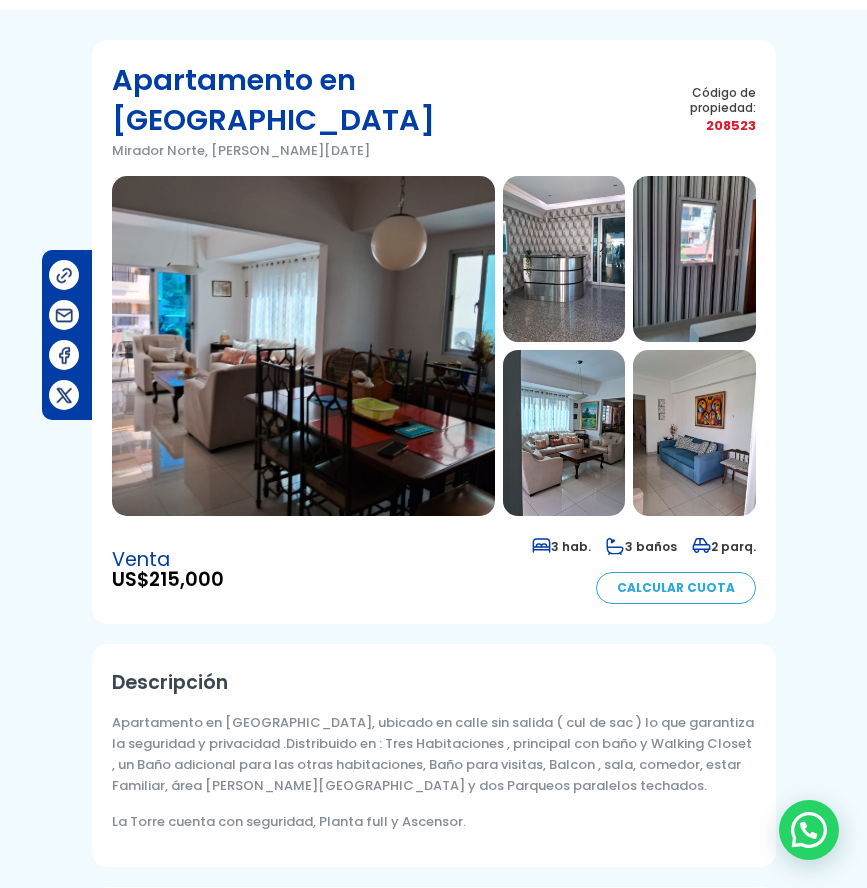 scroll, scrollTop: 67, scrollLeft: 0, axis: vertical 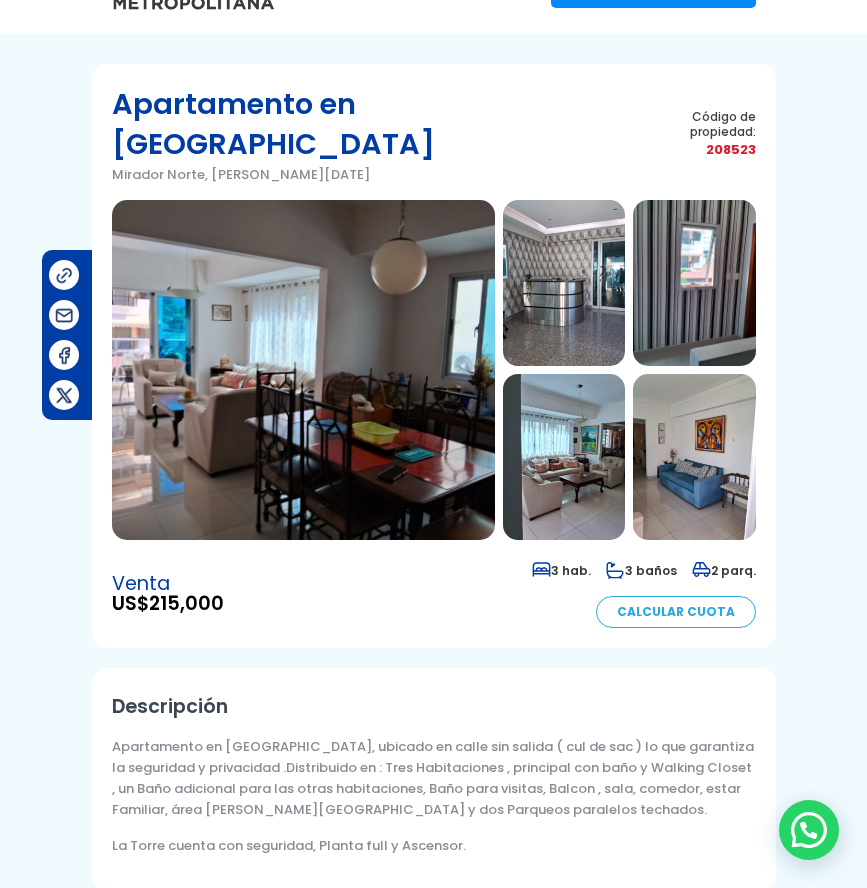 click at bounding box center (303, 370) 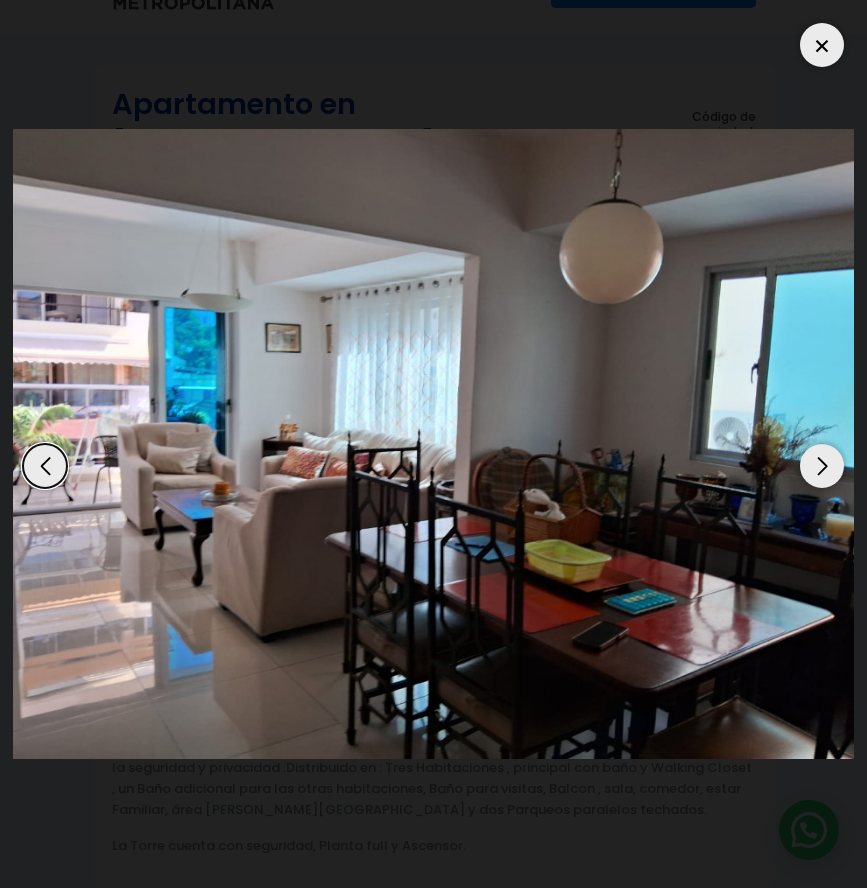 click at bounding box center (822, 466) 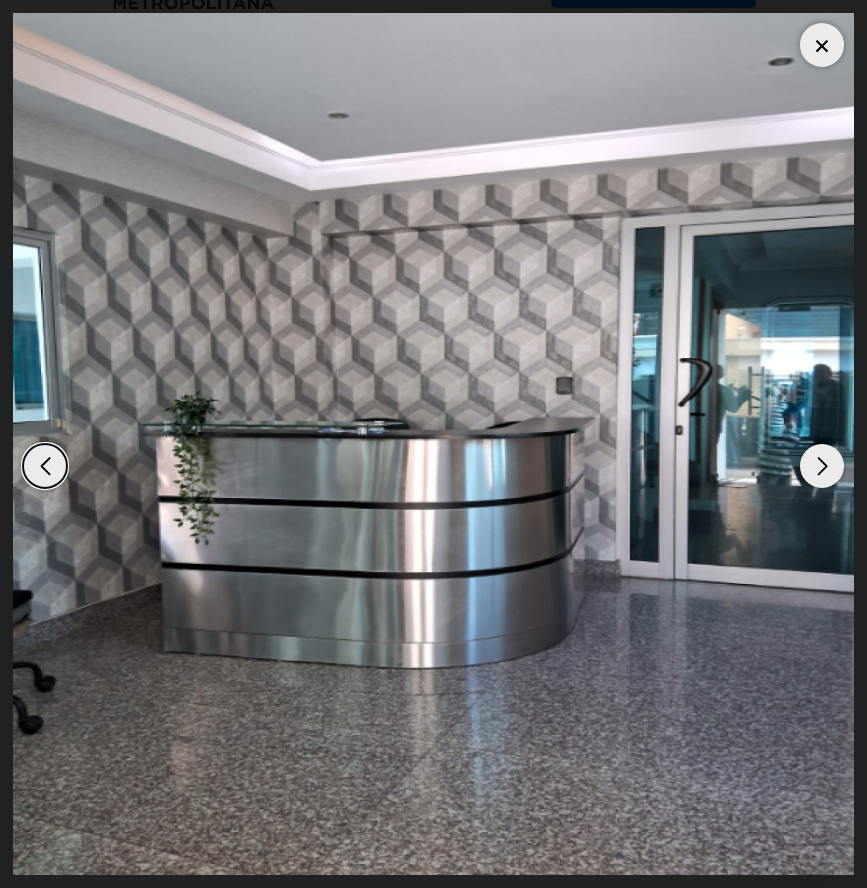 click at bounding box center [822, 466] 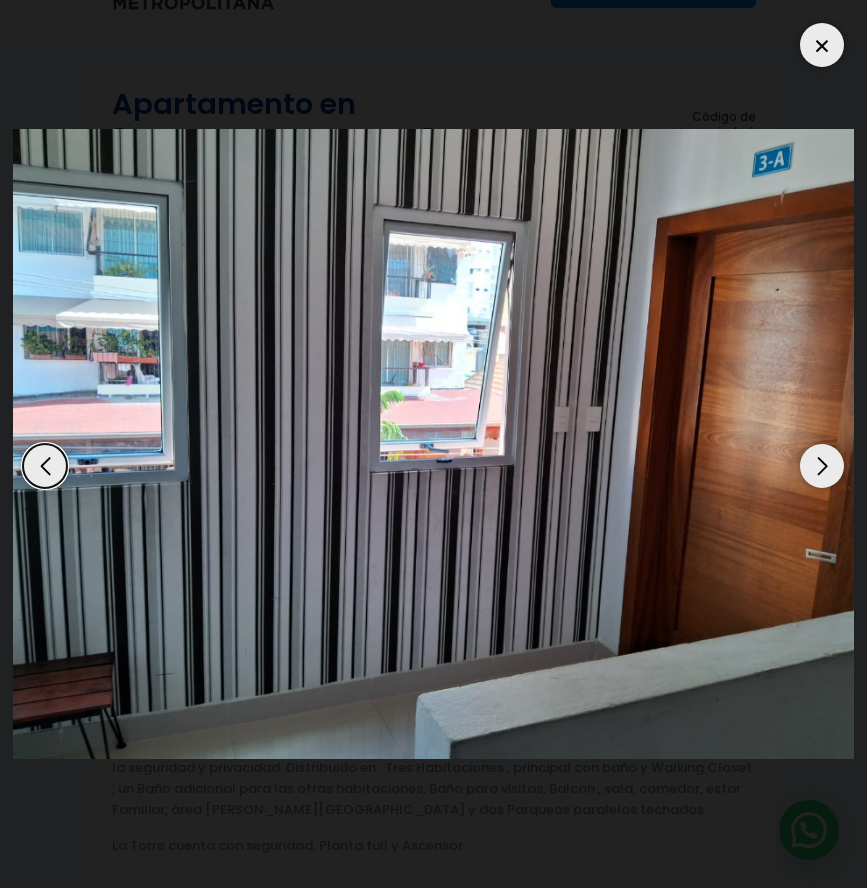 click at bounding box center (822, 466) 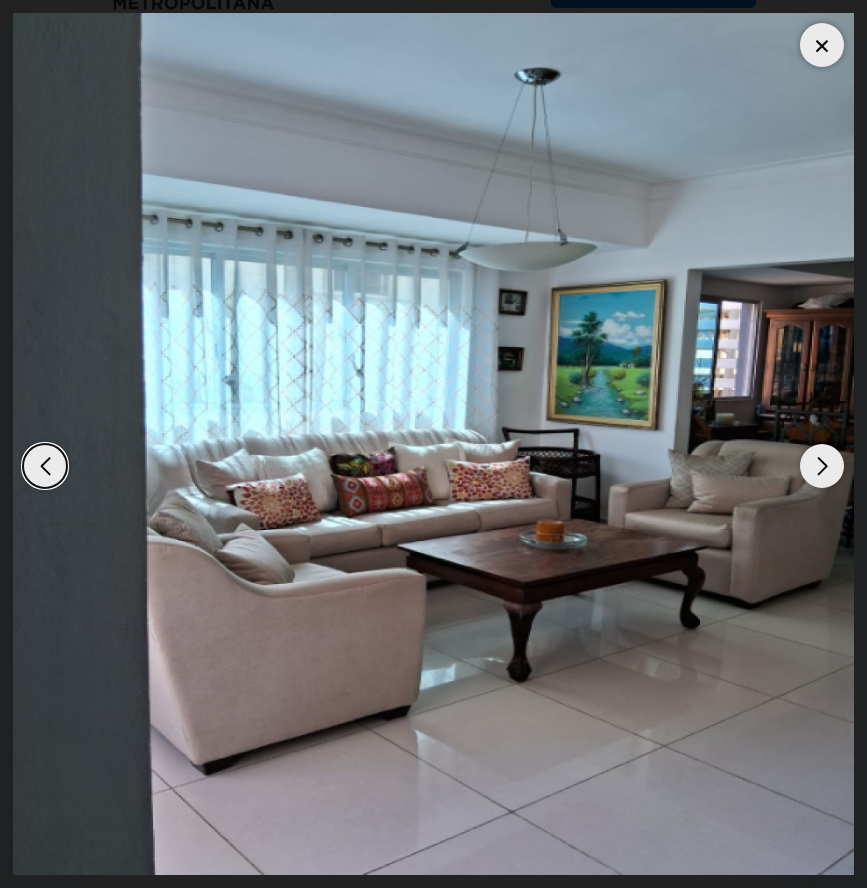 click at bounding box center (822, 466) 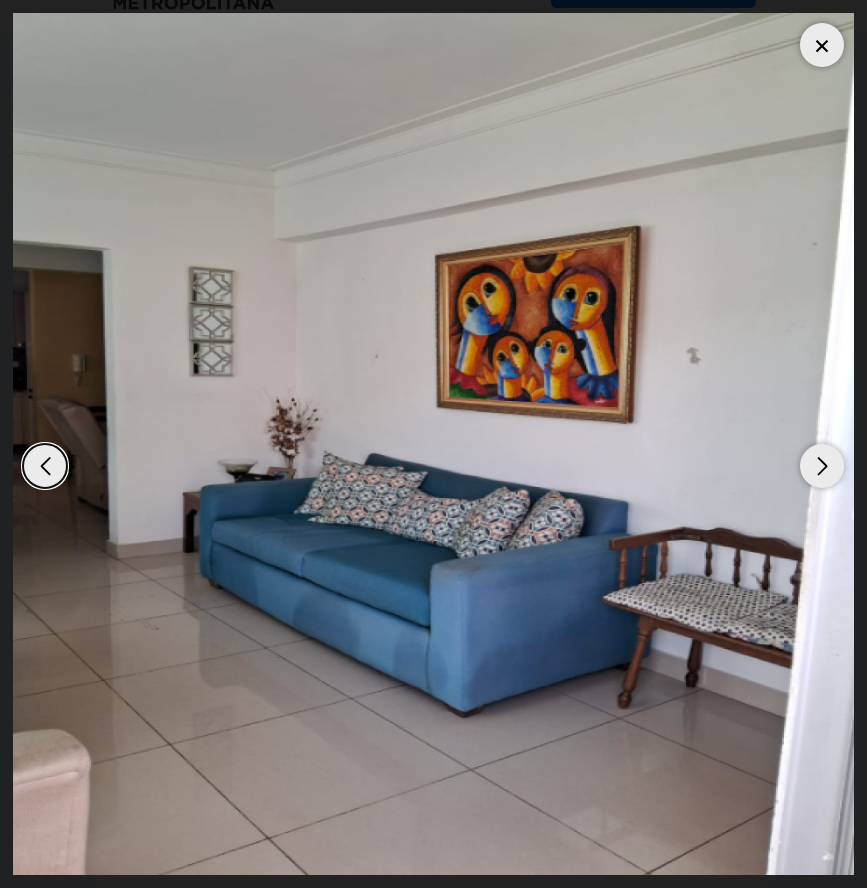 click at bounding box center (822, 466) 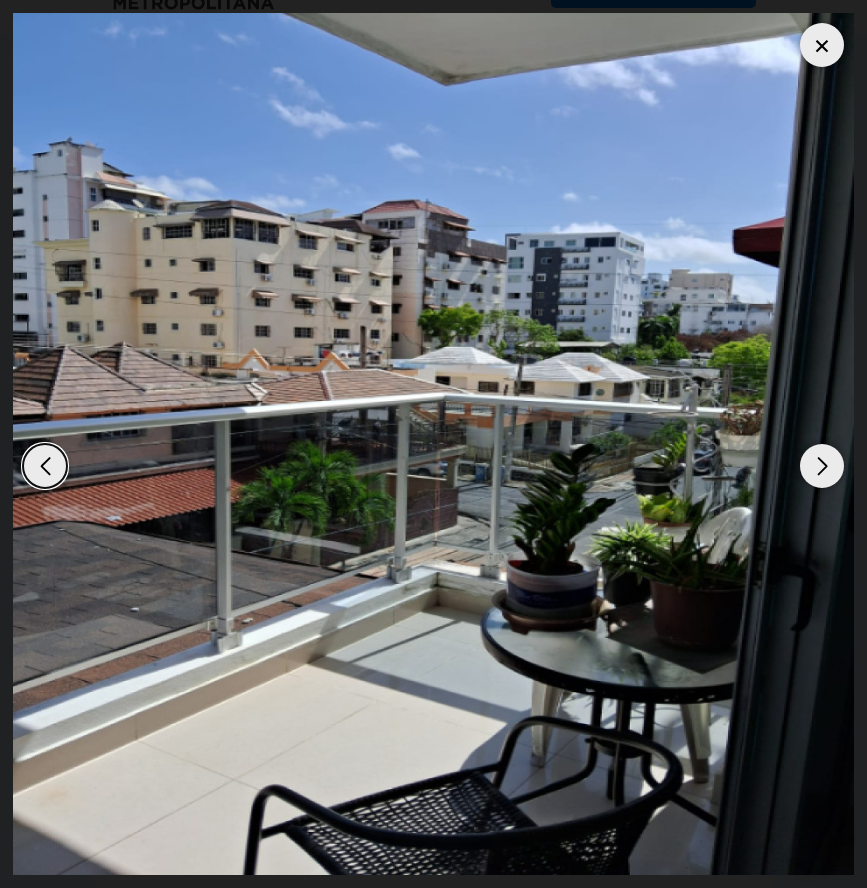 click at bounding box center [822, 466] 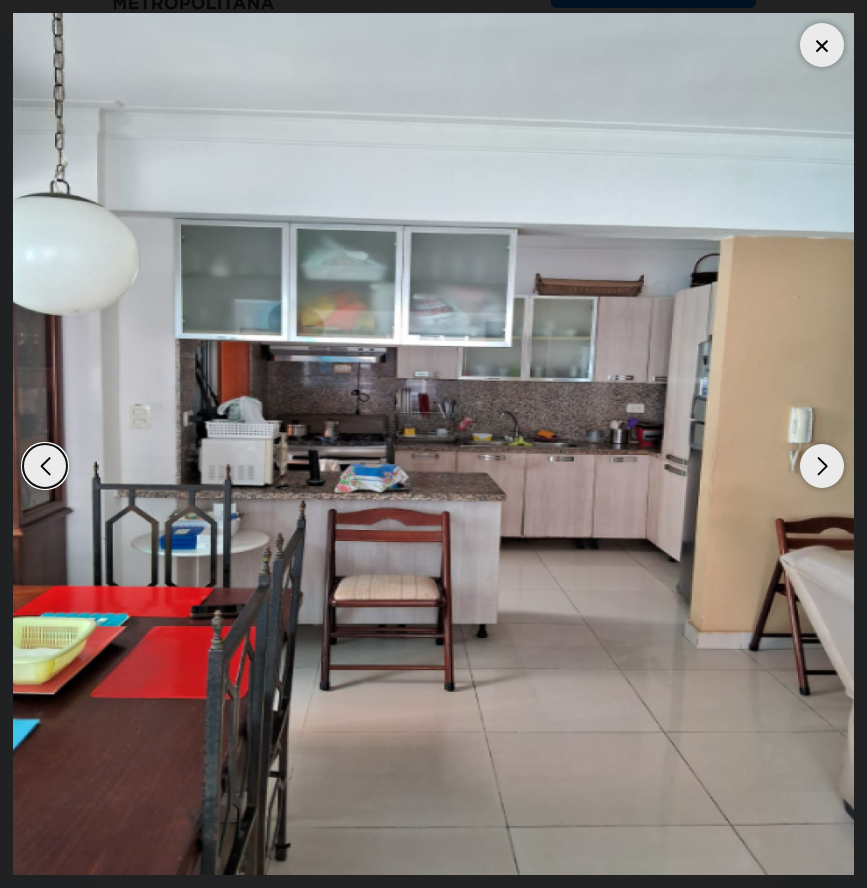 click at bounding box center (822, 466) 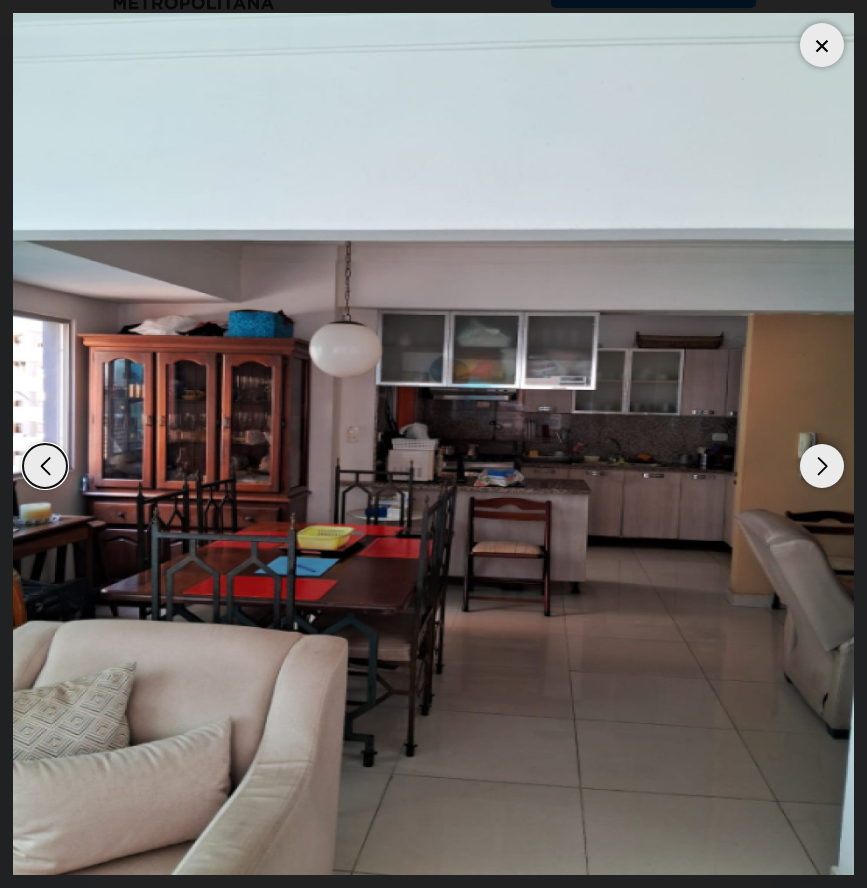 click at bounding box center (822, 466) 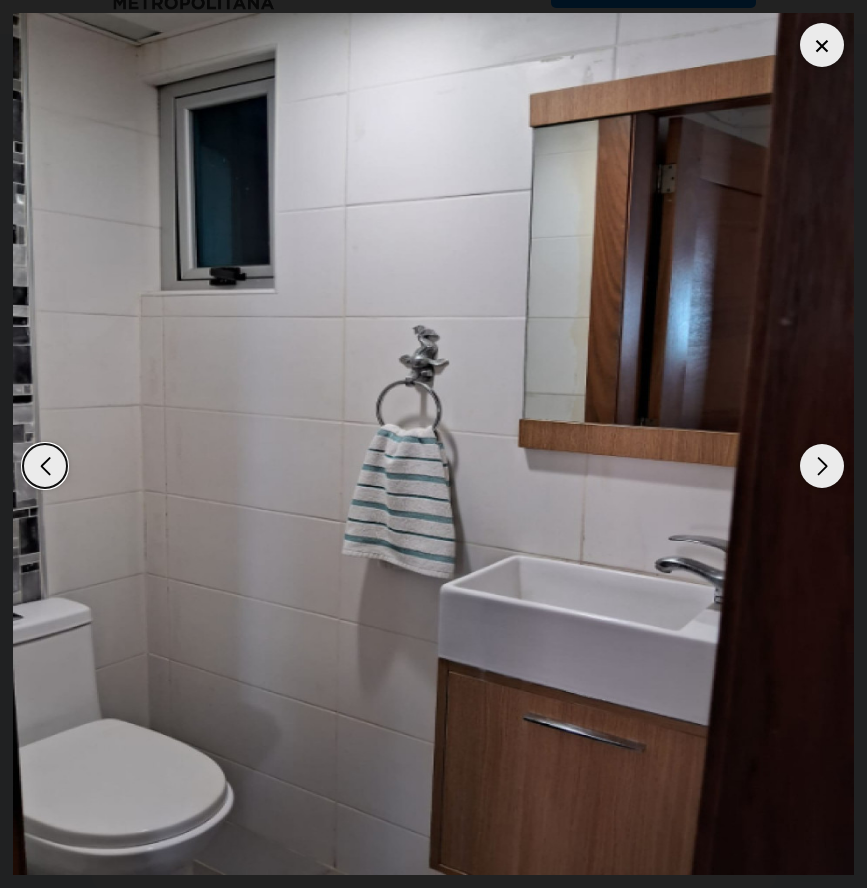 click at bounding box center (822, 466) 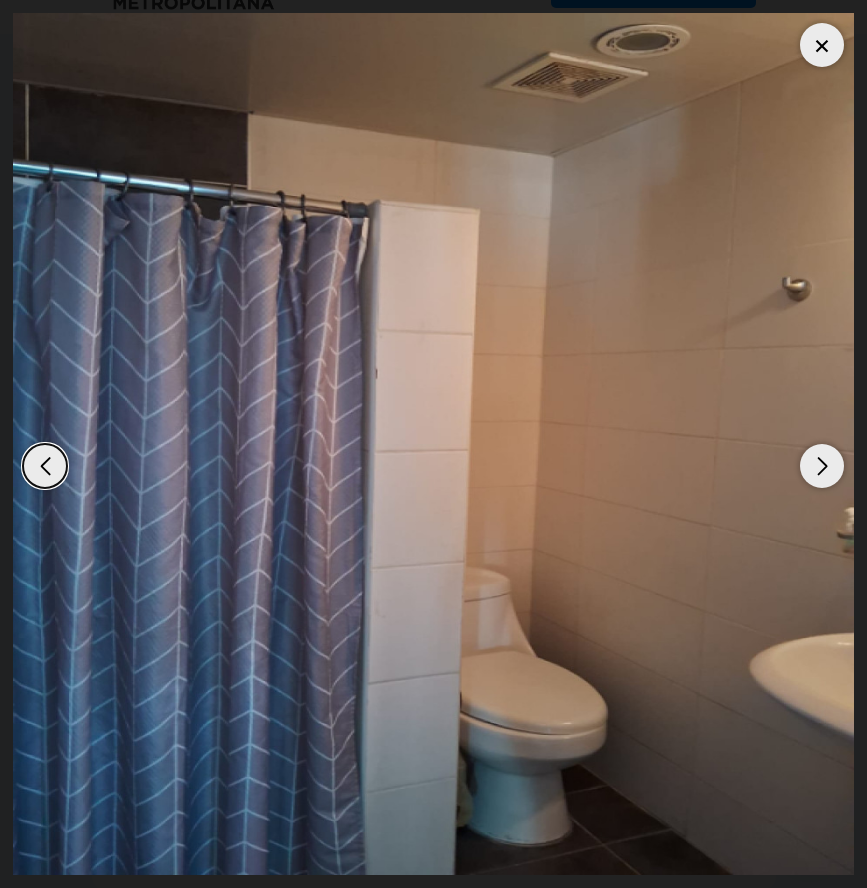 click at bounding box center [822, 466] 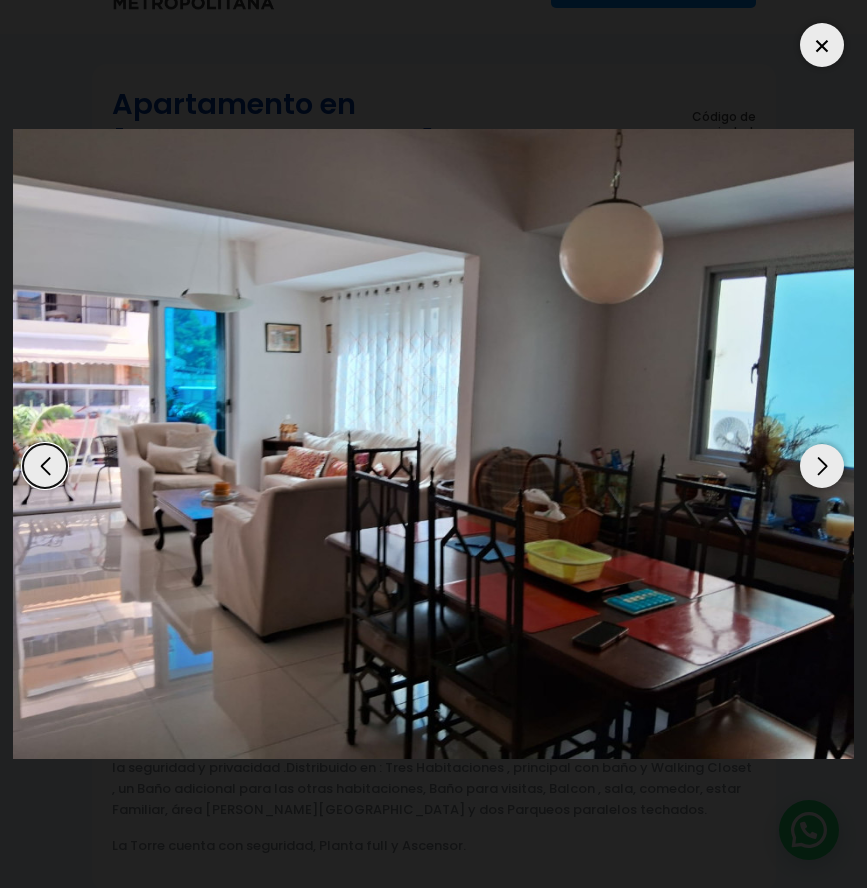 click at bounding box center (822, 466) 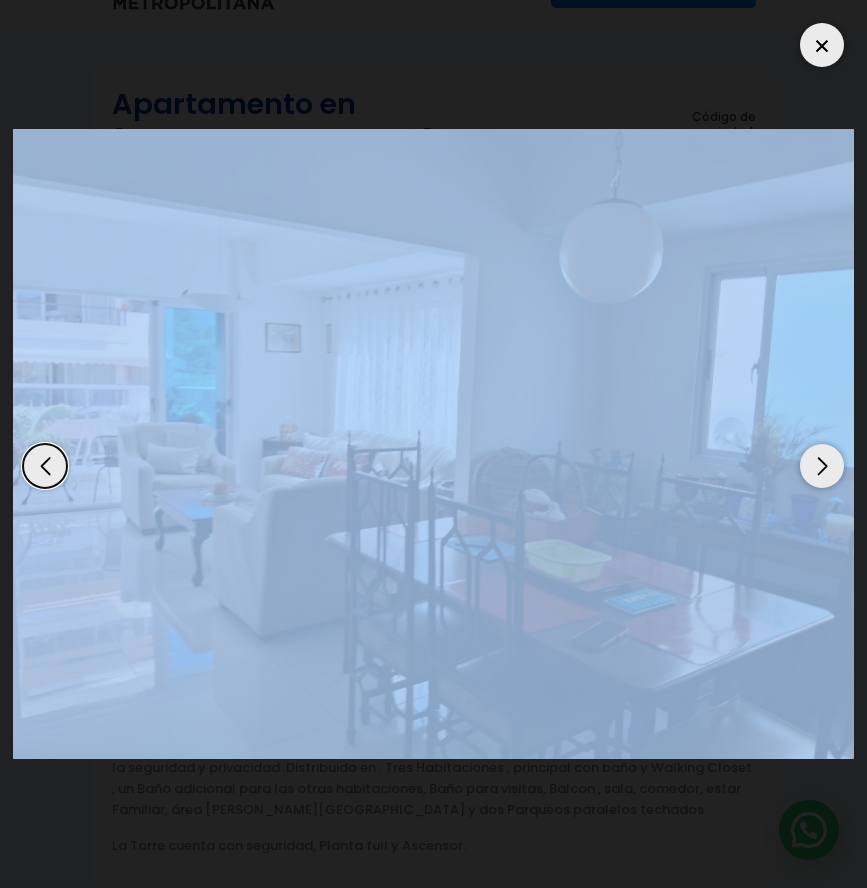 click at bounding box center [822, 45] 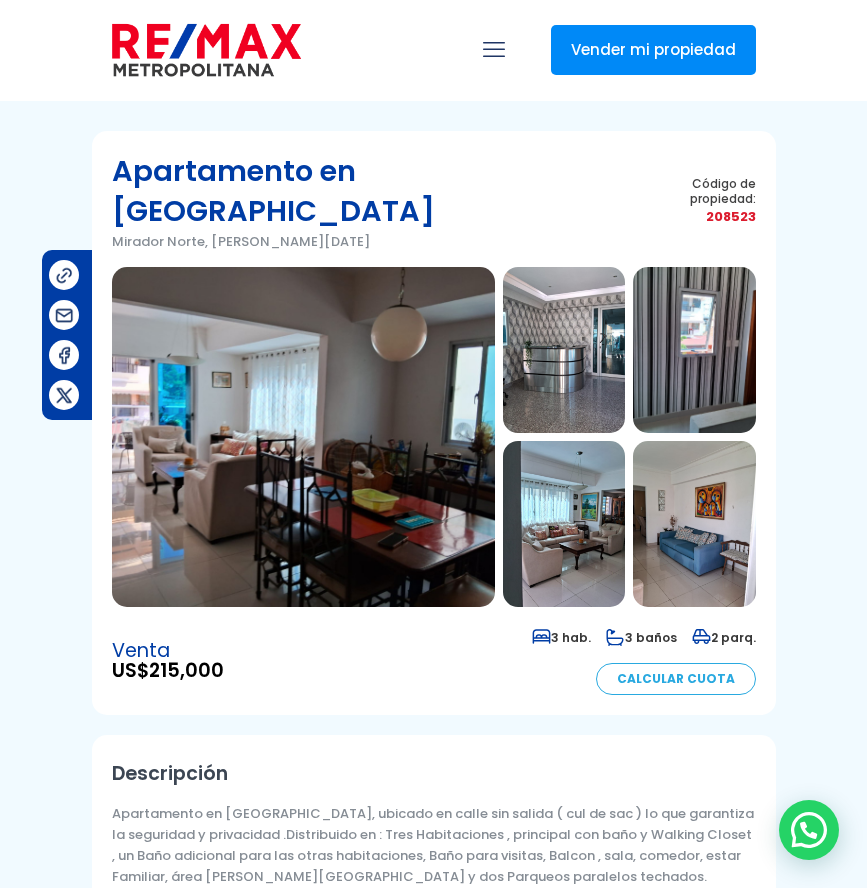 scroll, scrollTop: 0, scrollLeft: 0, axis: both 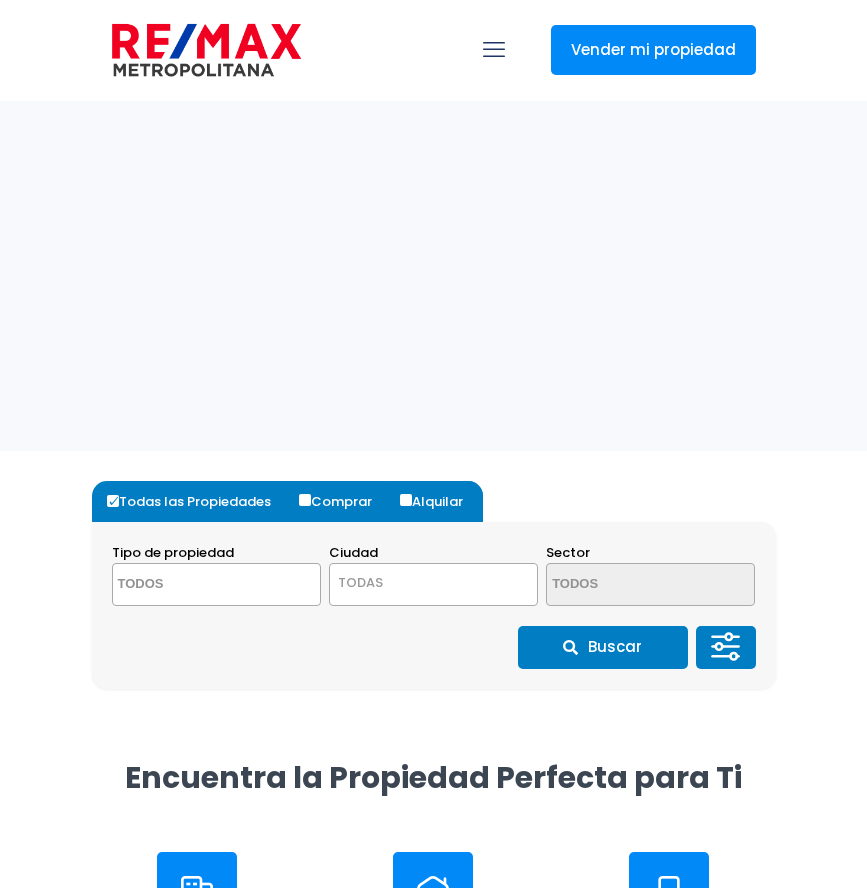 select 